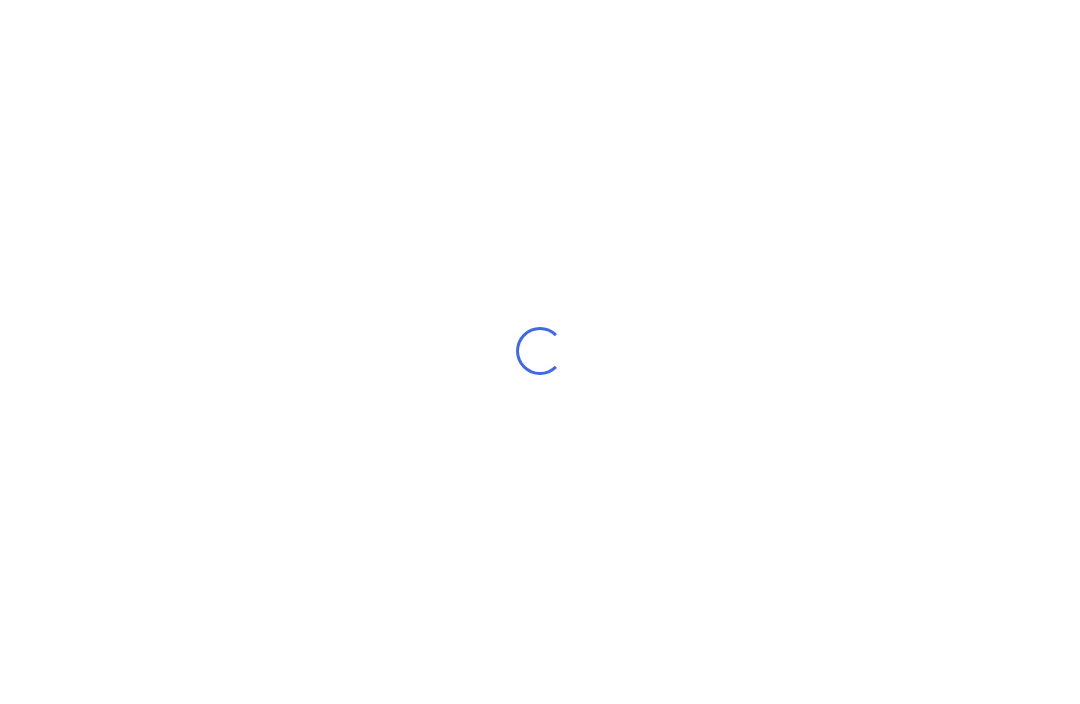 scroll, scrollTop: 26, scrollLeft: 0, axis: vertical 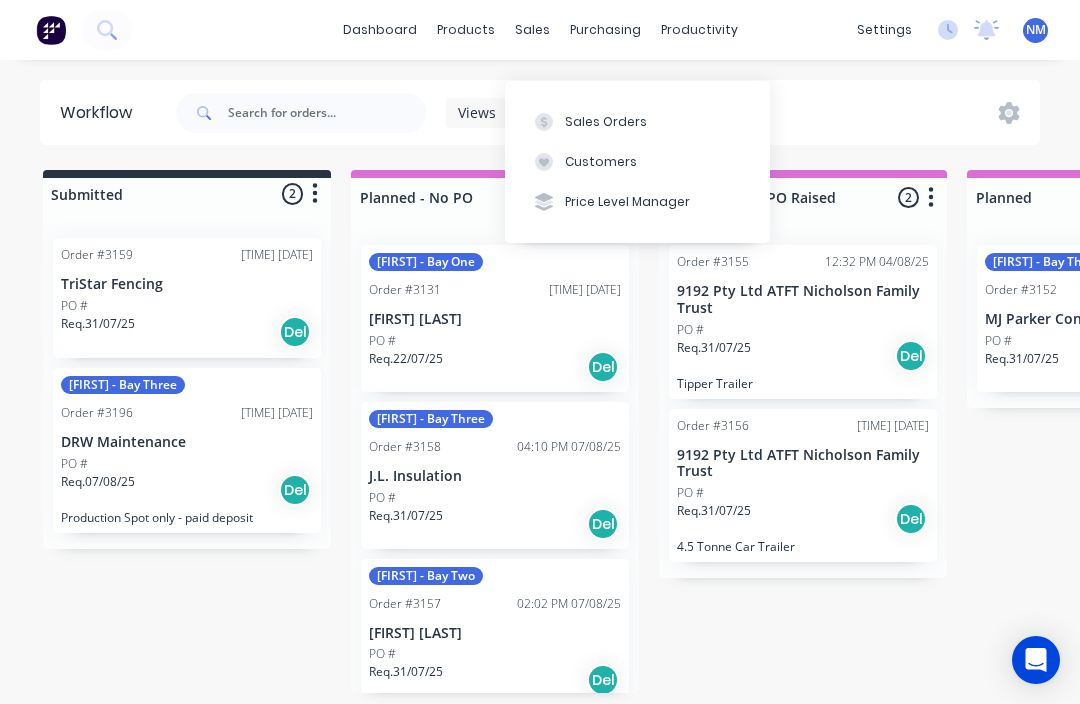 click on "Sales Orders" at bounding box center (606, 122) 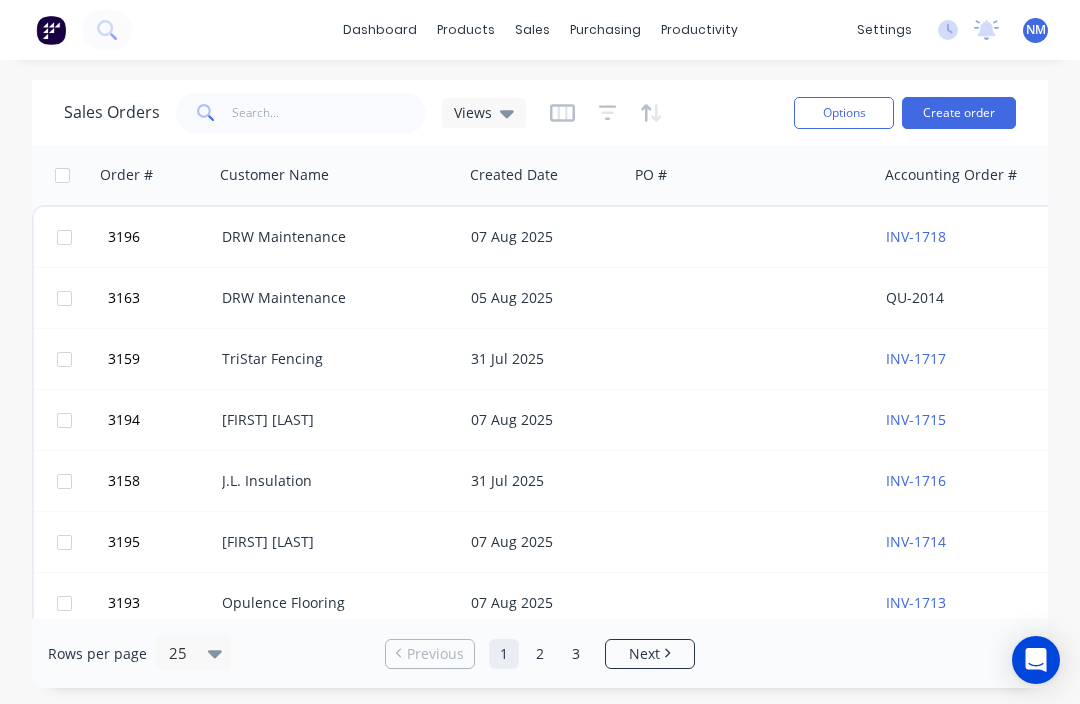 click on "Create order" at bounding box center (959, 113) 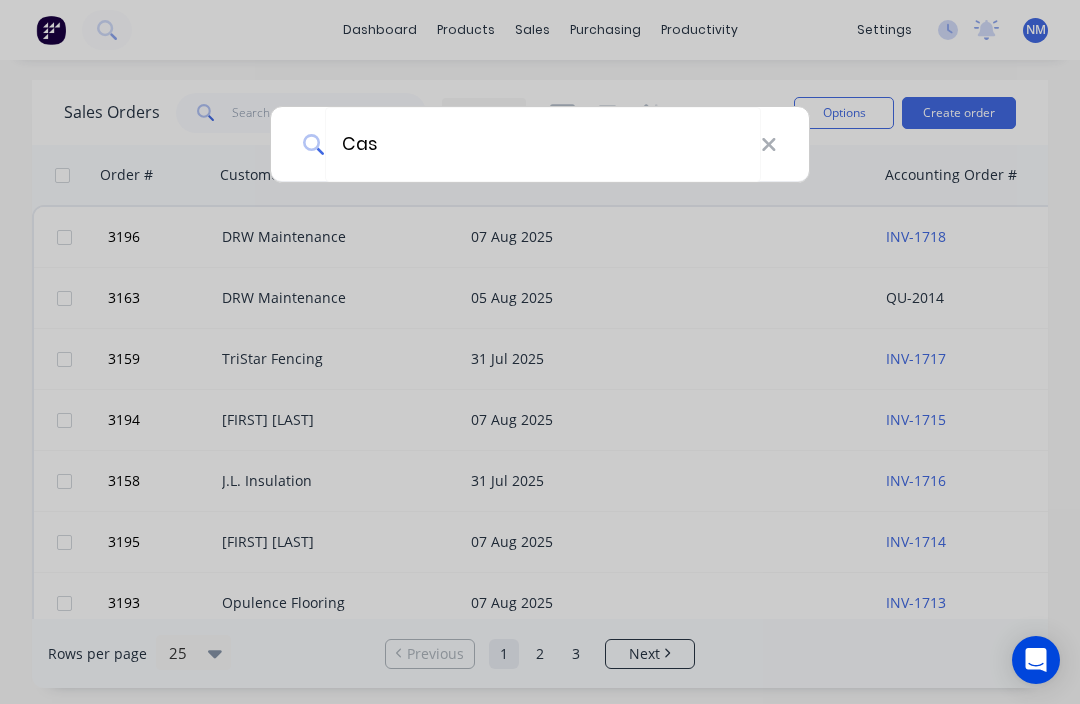 type on "Cash" 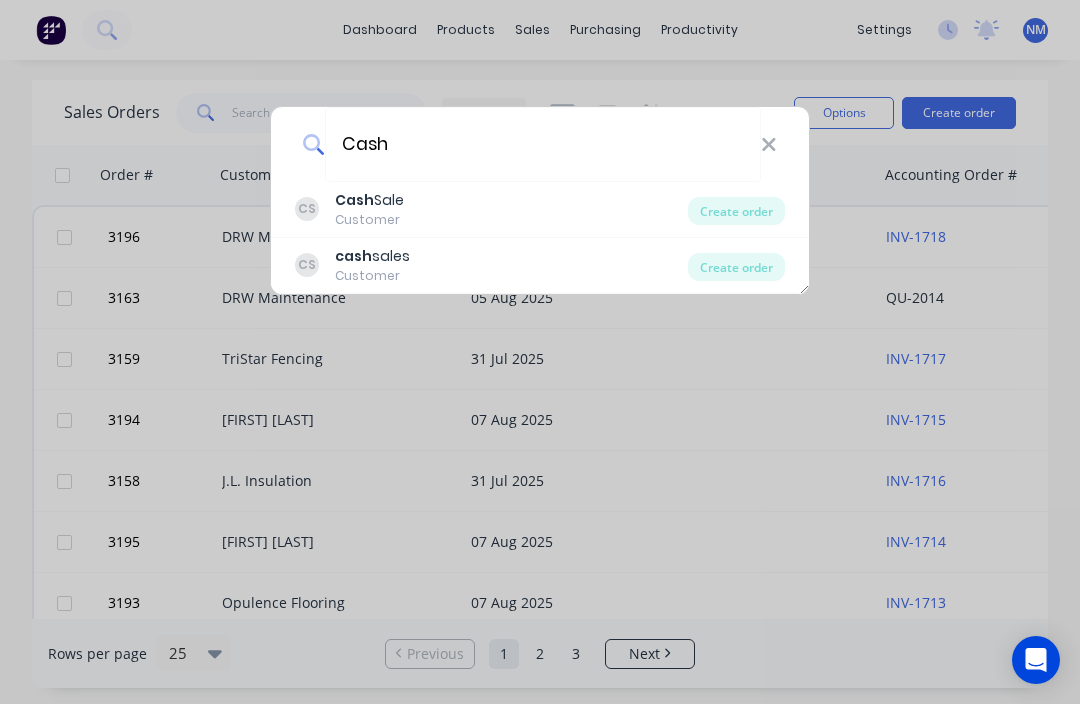 click on "CS Cash  Sale Customer" at bounding box center [491, 209] 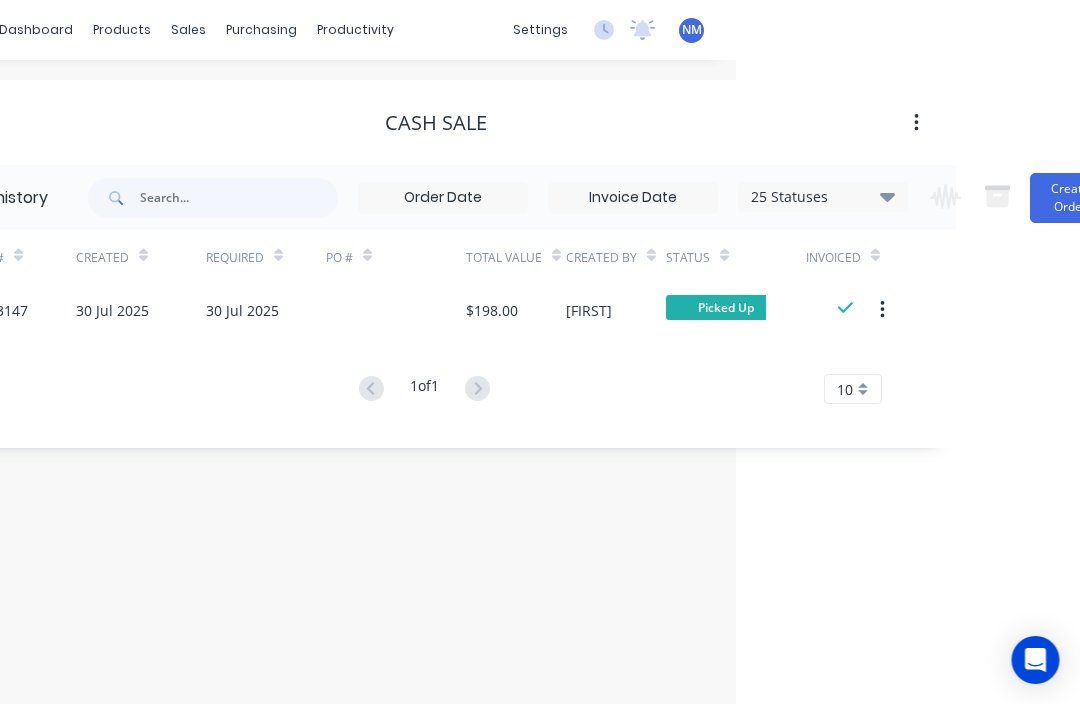 scroll, scrollTop: 0, scrollLeft: 393, axis: horizontal 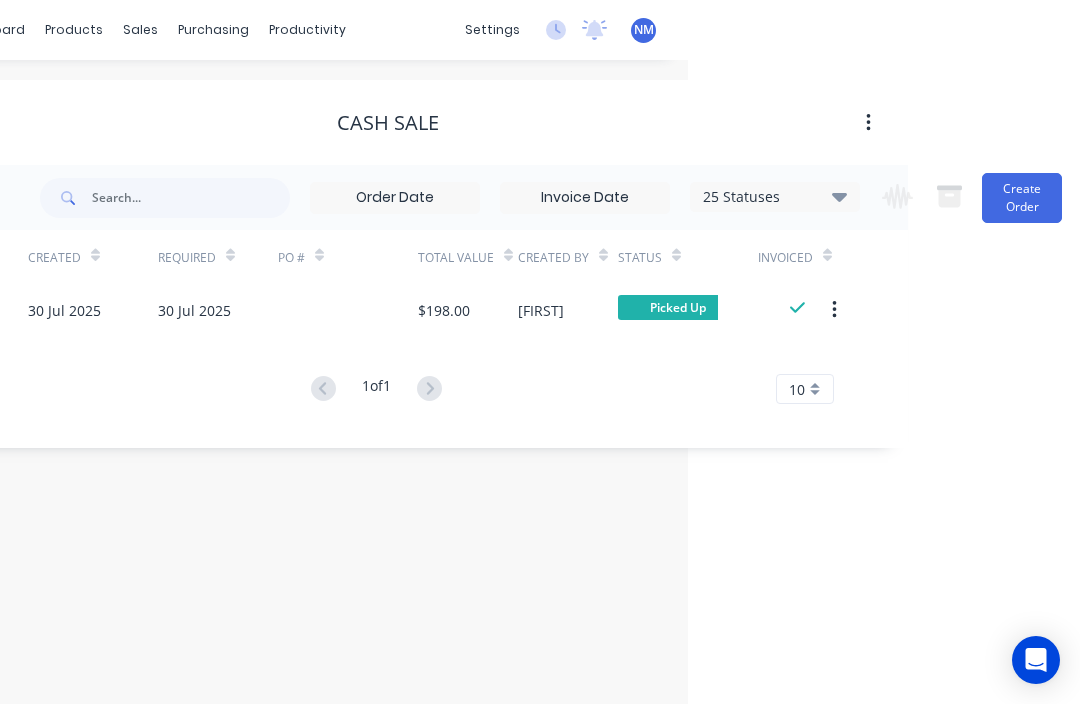click on "Create Order" at bounding box center (1022, 198) 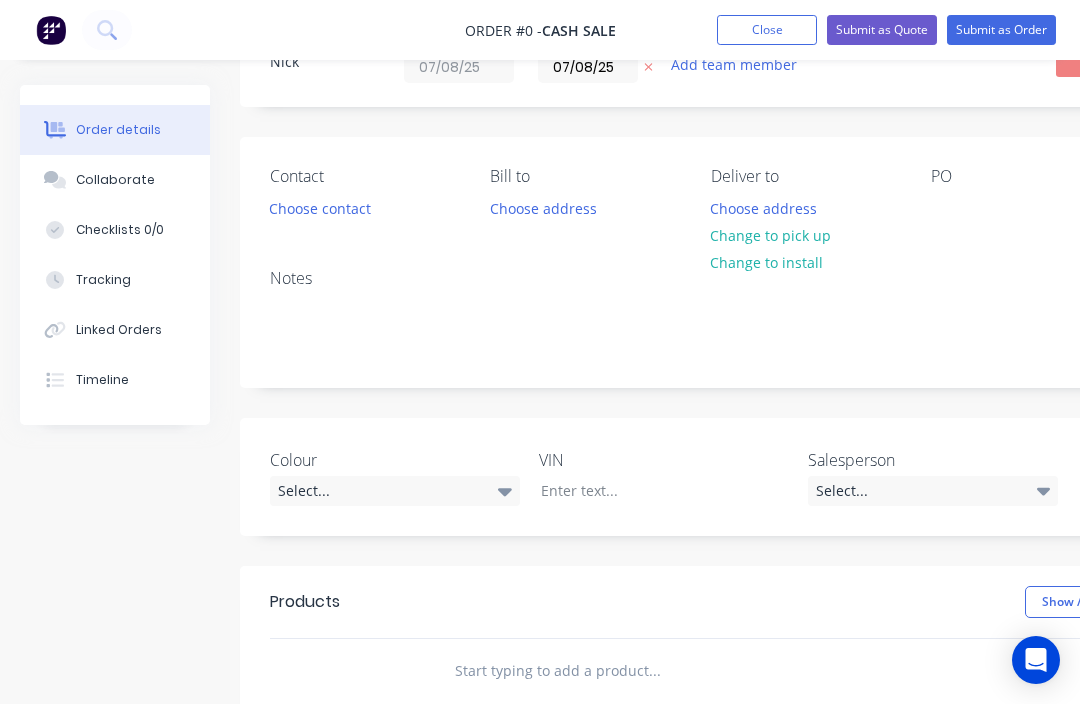 scroll, scrollTop: 234, scrollLeft: 0, axis: vertical 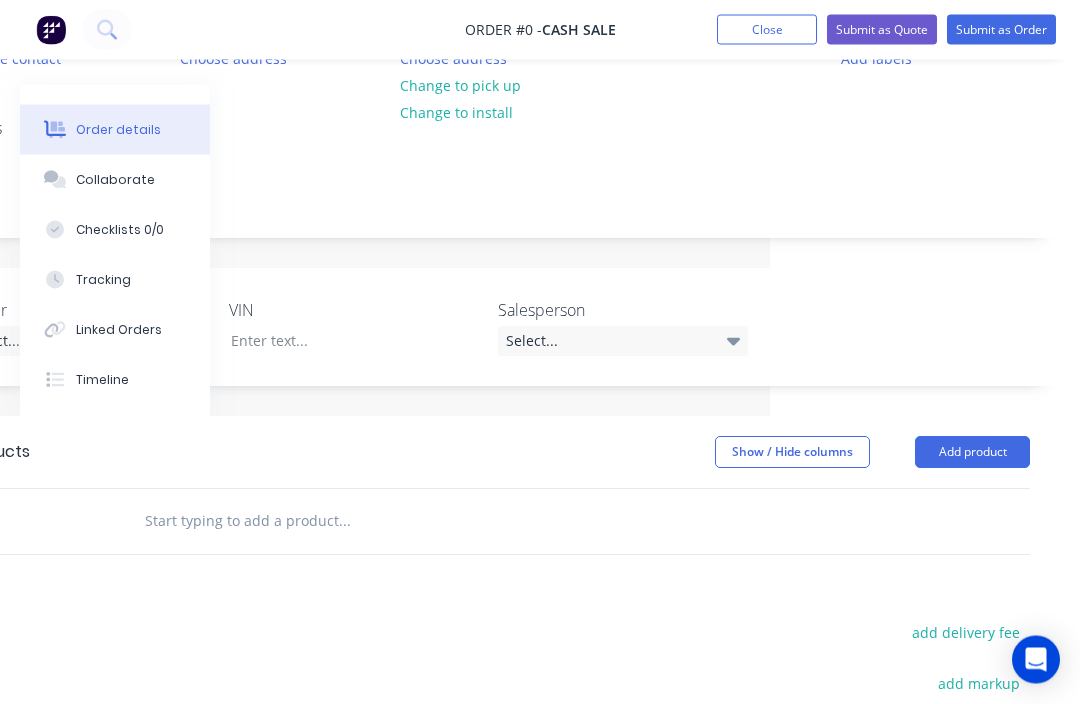 click on "Add product" at bounding box center (972, 453) 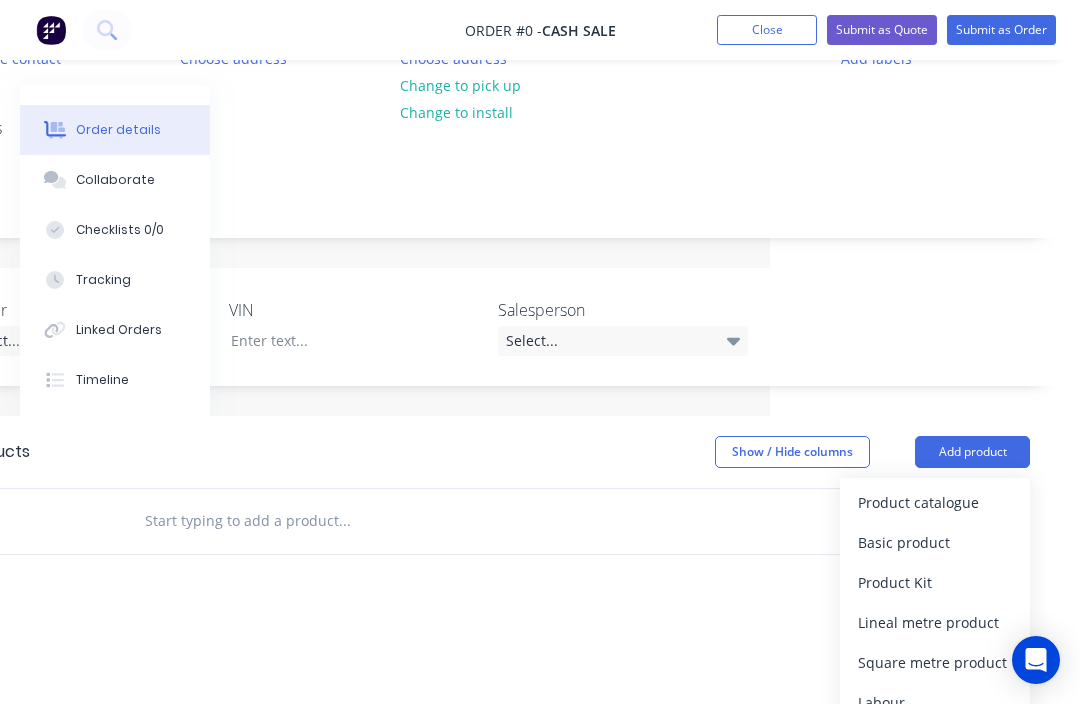 click on "Product catalogue" at bounding box center [935, 502] 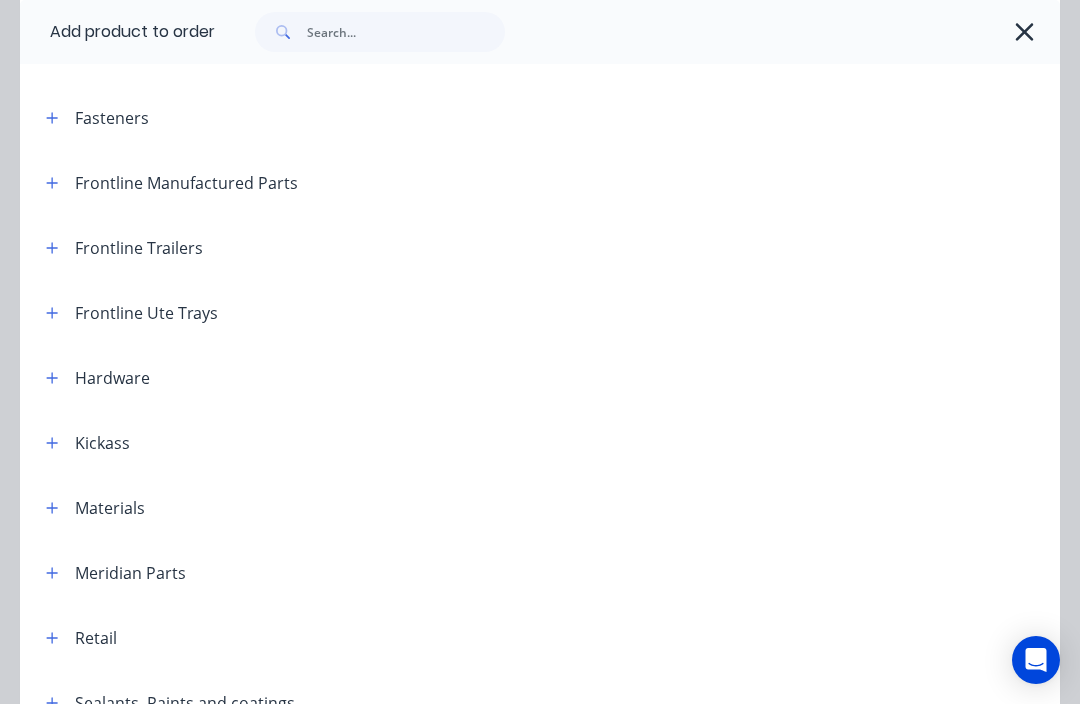 scroll, scrollTop: 269, scrollLeft: 0, axis: vertical 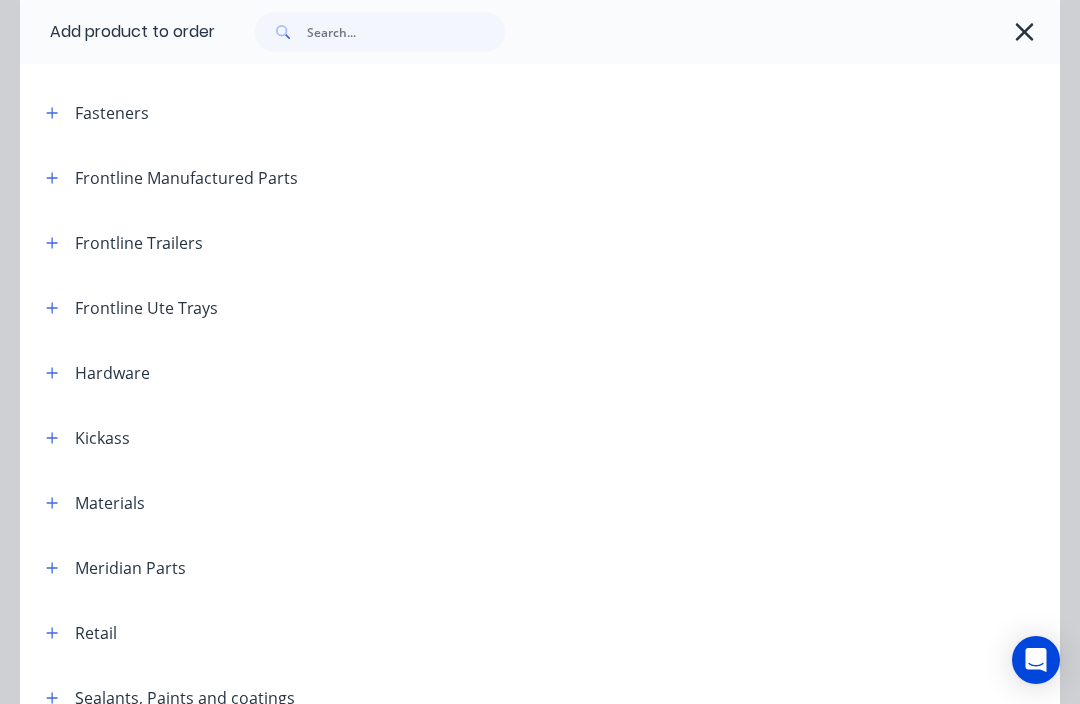 click at bounding box center [52, 437] 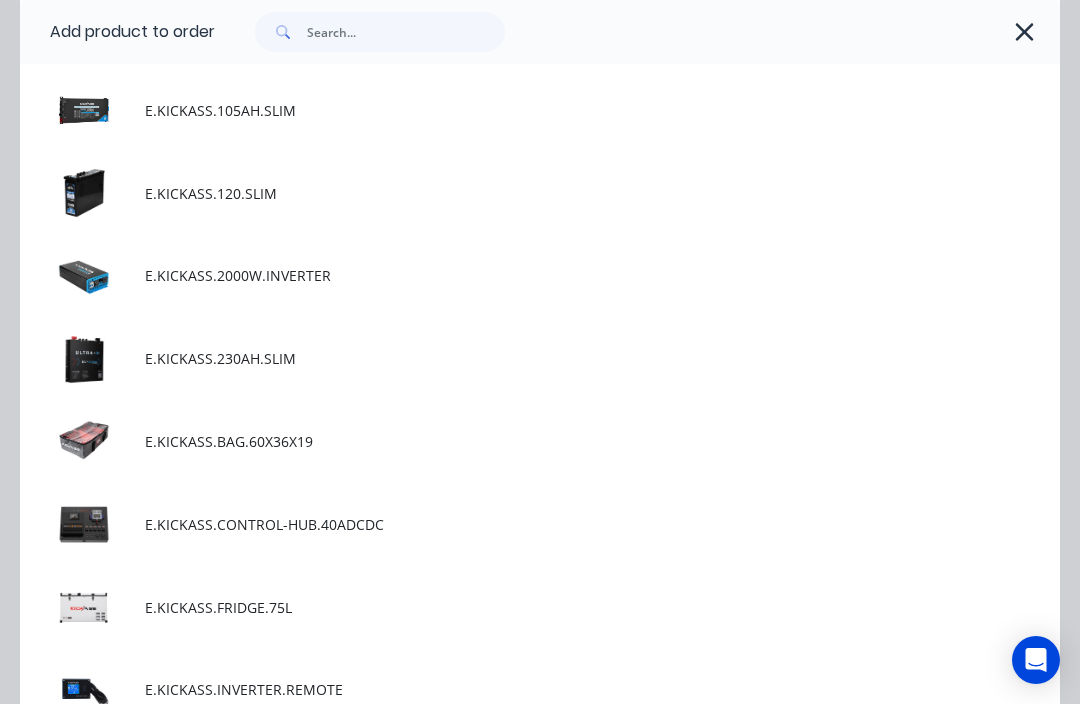 scroll, scrollTop: 2724, scrollLeft: 0, axis: vertical 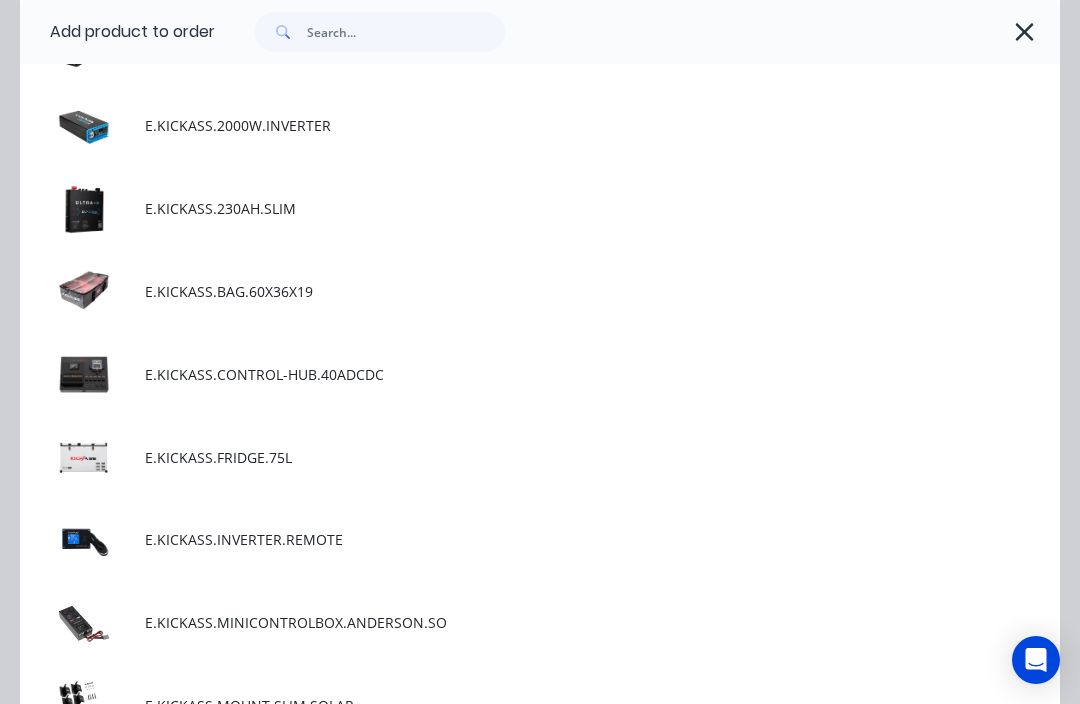 click on "E.KICKASS.FRIDGE.75L" at bounding box center (511, 457) 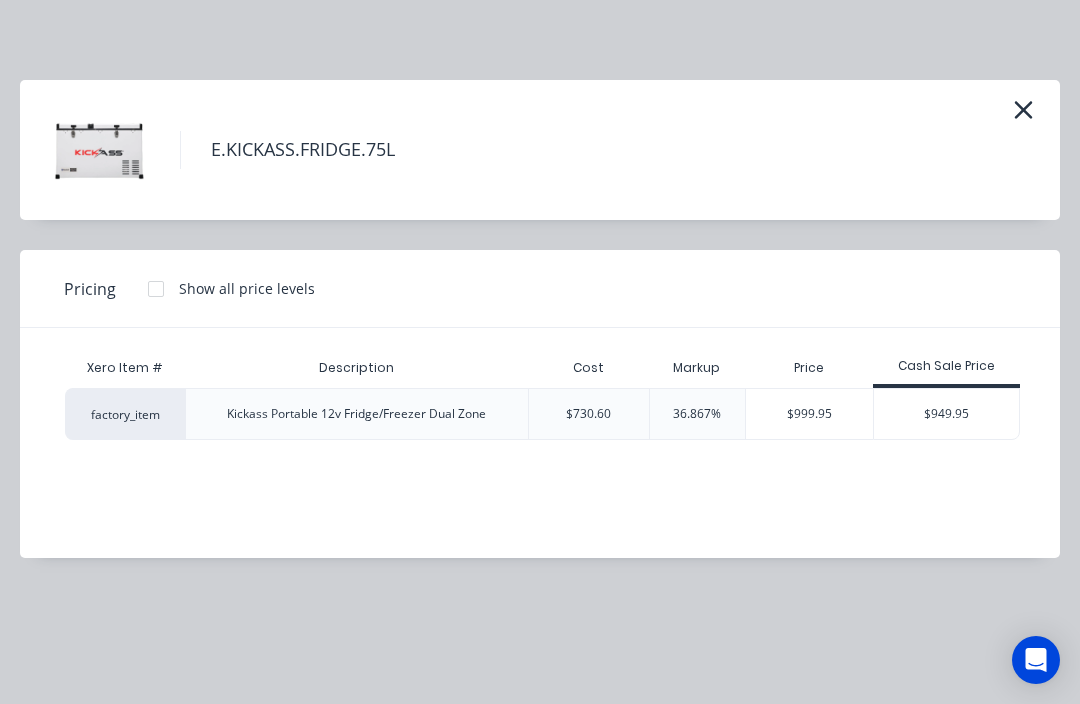 click on "$949.95" at bounding box center [947, 414] 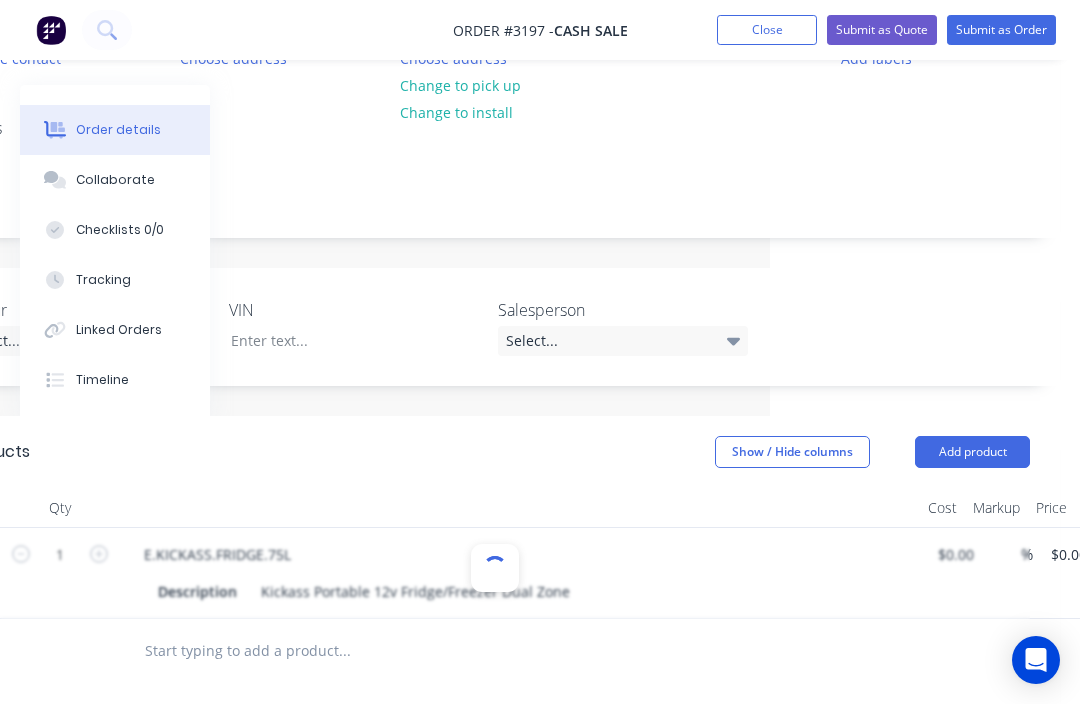 type on "$730.60" 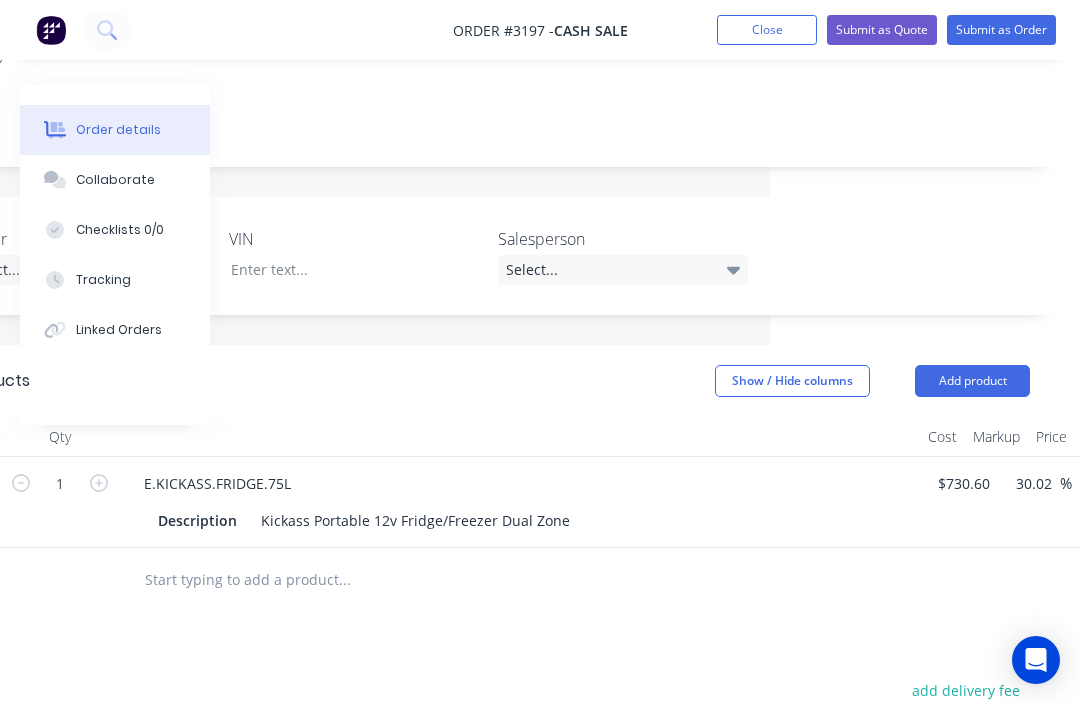scroll, scrollTop: 0, scrollLeft: 310, axis: horizontal 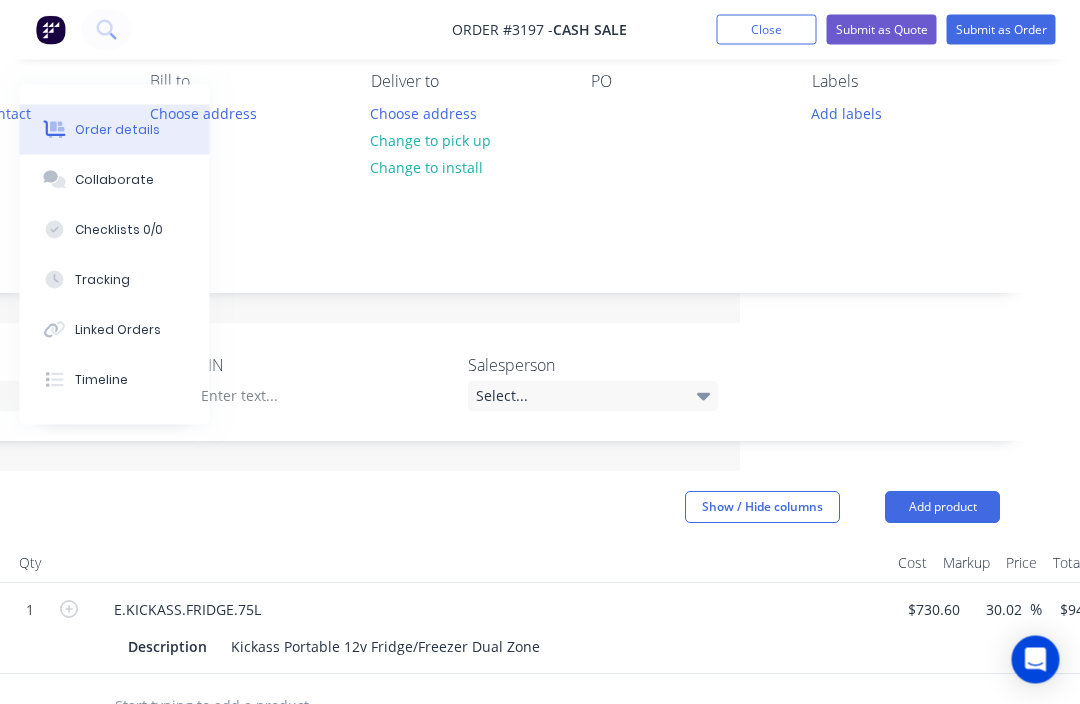 click on "Show / Hide columns" at bounding box center (763, 508) 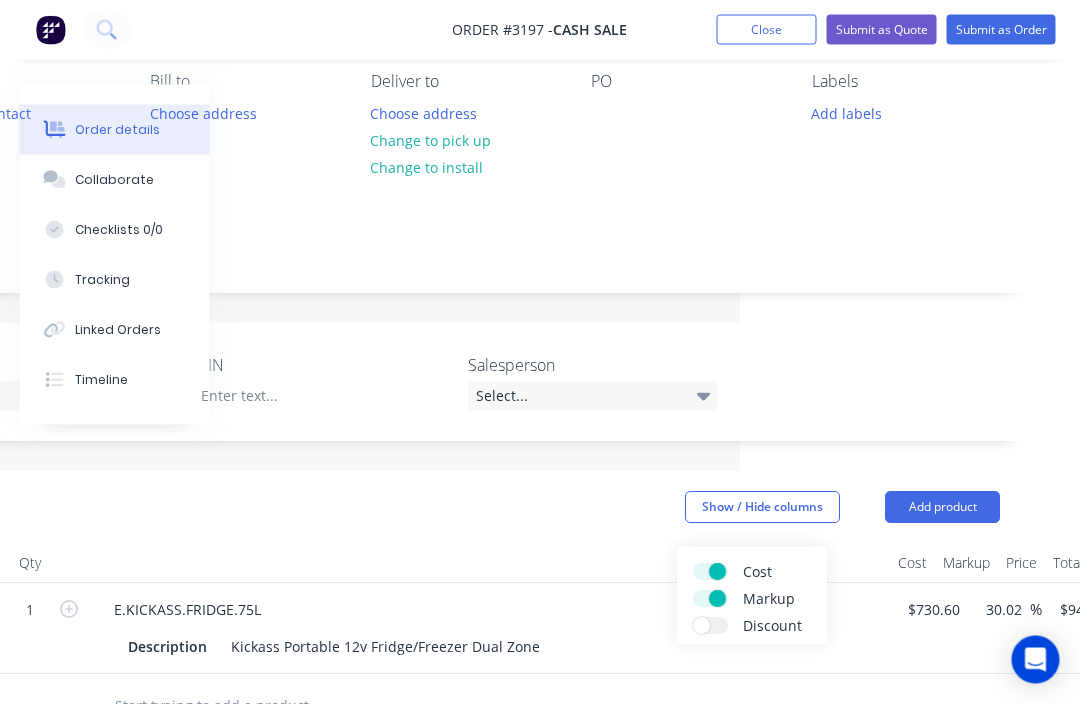 scroll, scrollTop: 180, scrollLeft: 340, axis: both 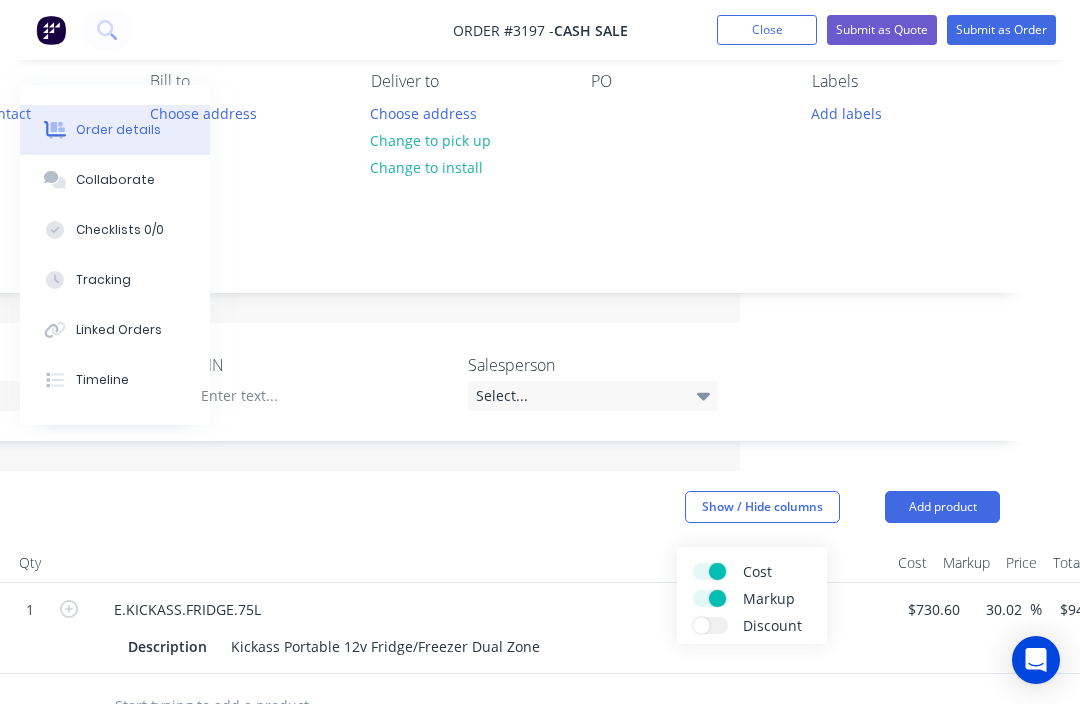 click on "Cost" at bounding box center (710, 571) 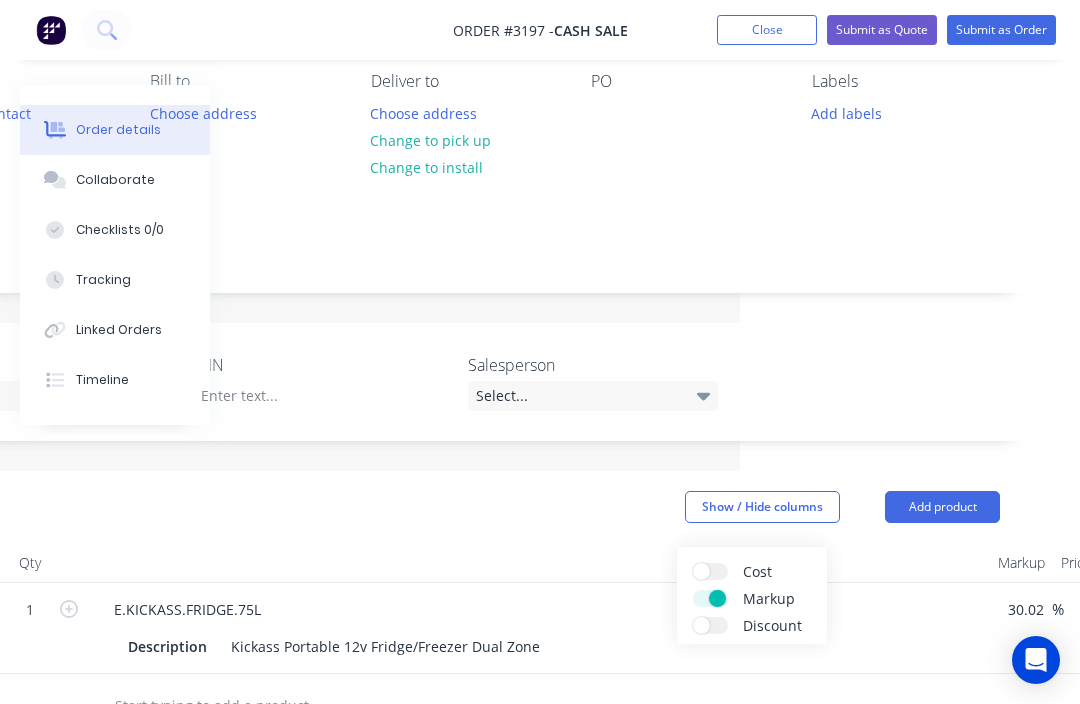 click on "Cost" at bounding box center [710, 571] 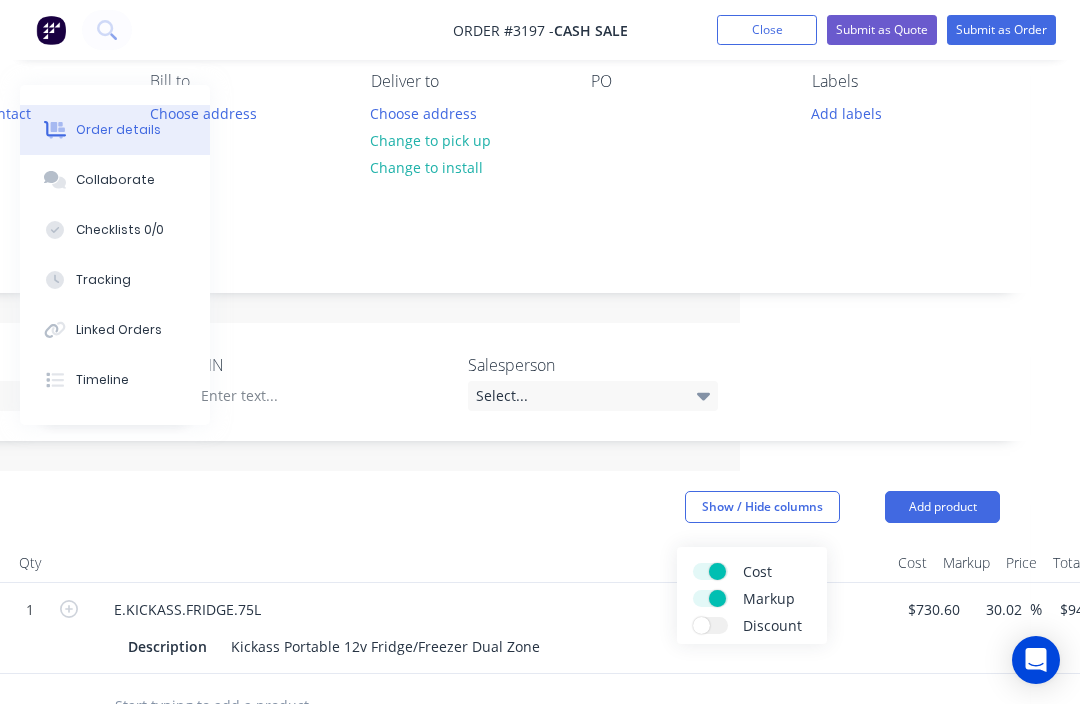 click at bounding box center (717, 571) 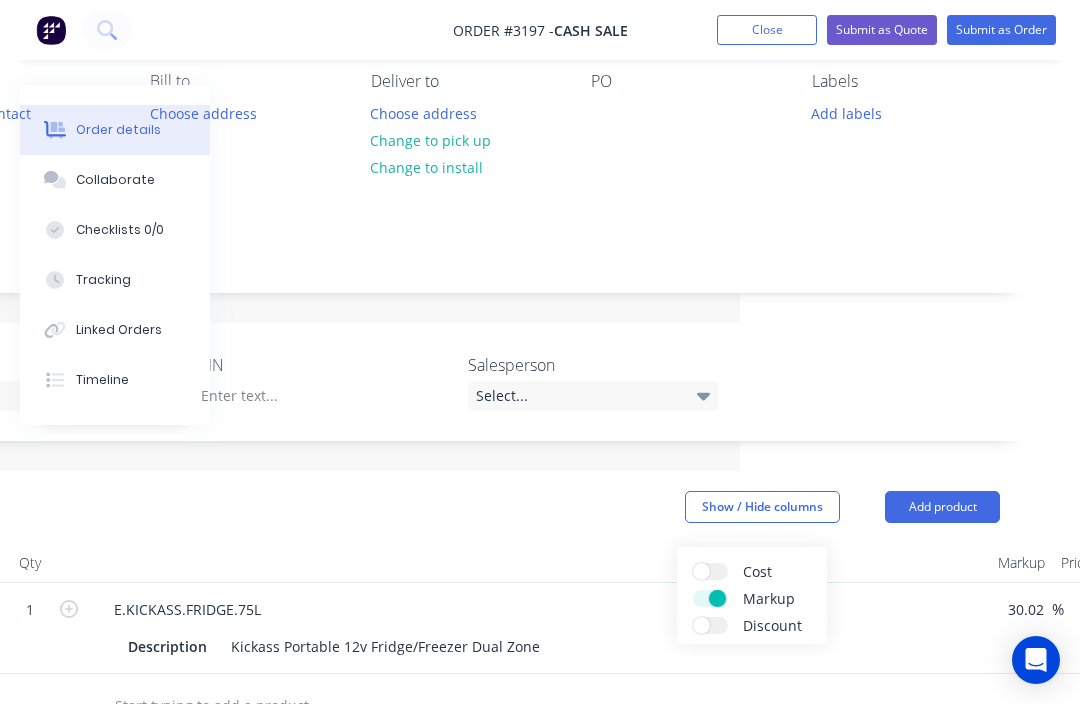 click at bounding box center [717, 598] 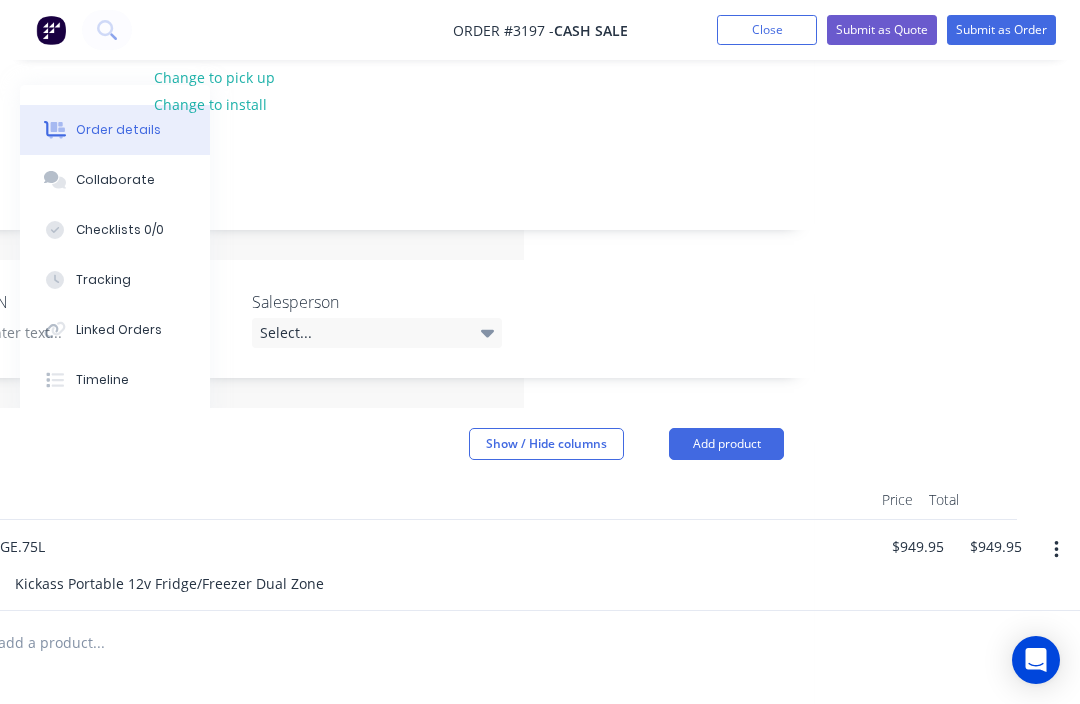 scroll, scrollTop: 0, scrollLeft: 556, axis: horizontal 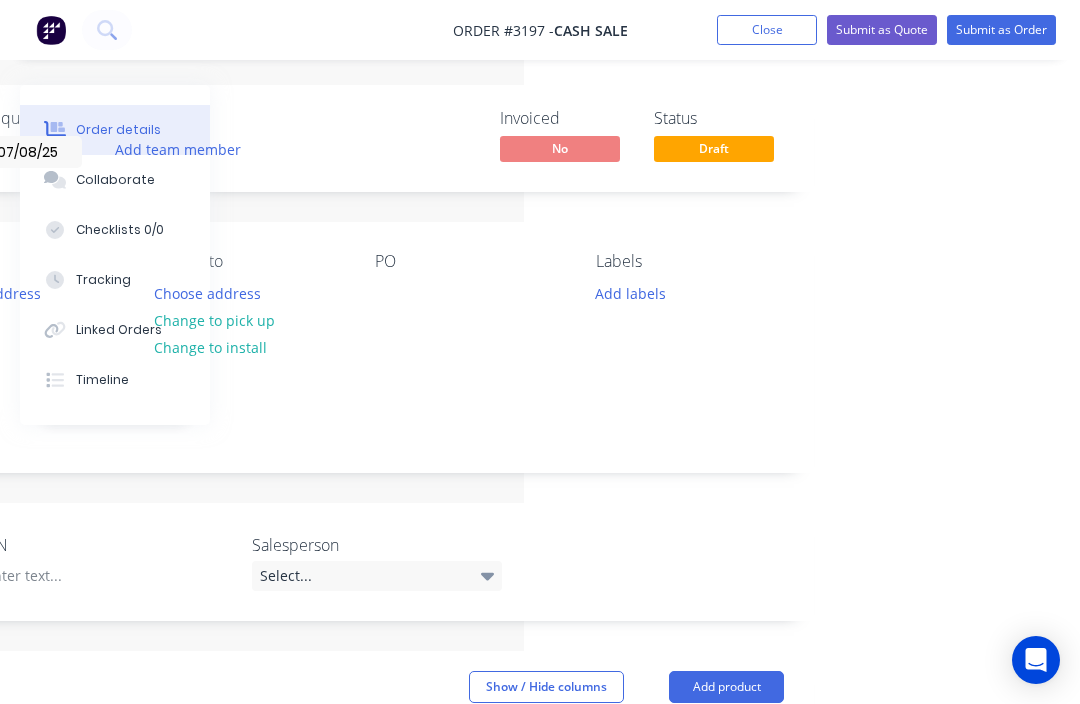 click on "Submit as Quote" at bounding box center (882, 30) 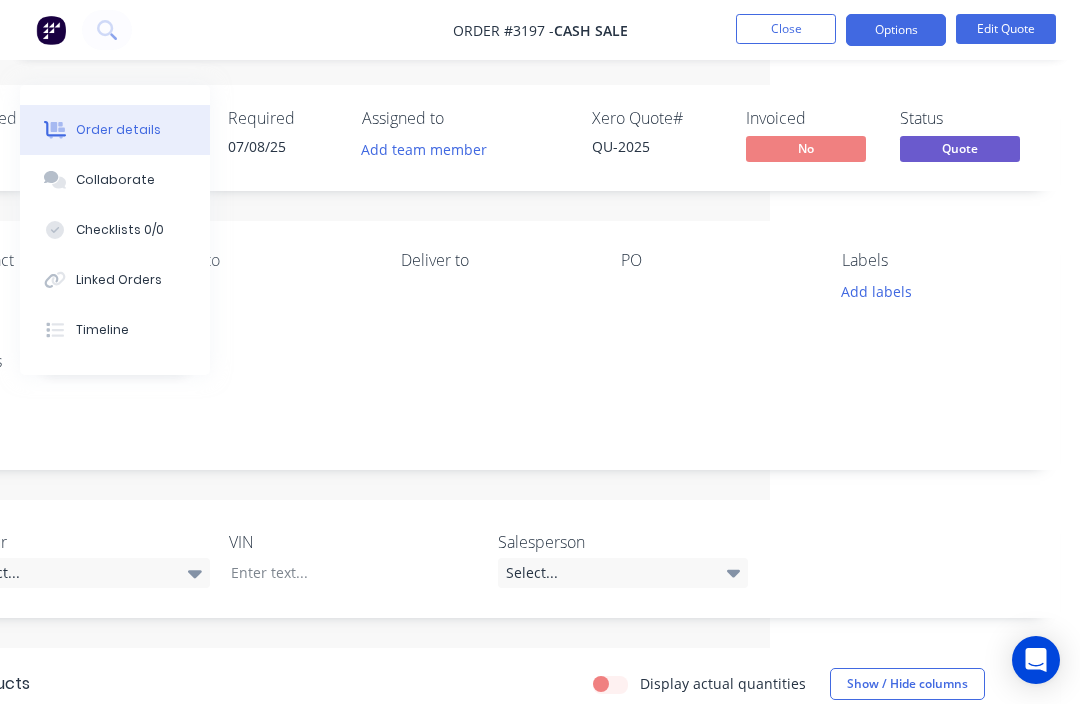 click on "Options" at bounding box center [896, 30] 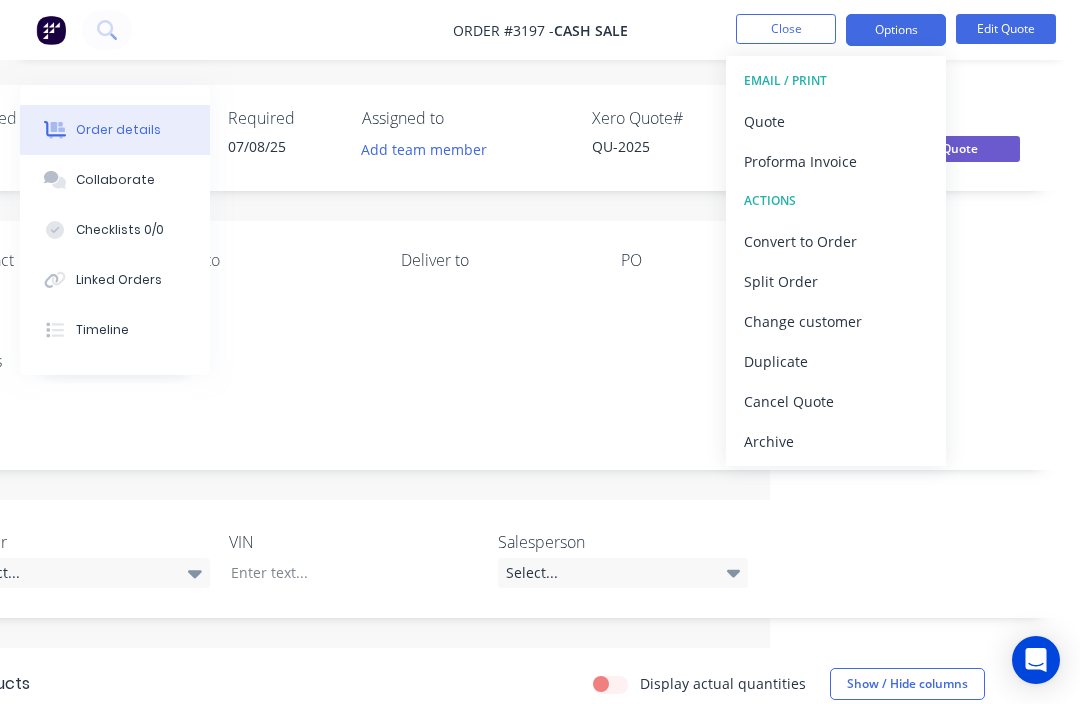 click on "Options" at bounding box center [896, 30] 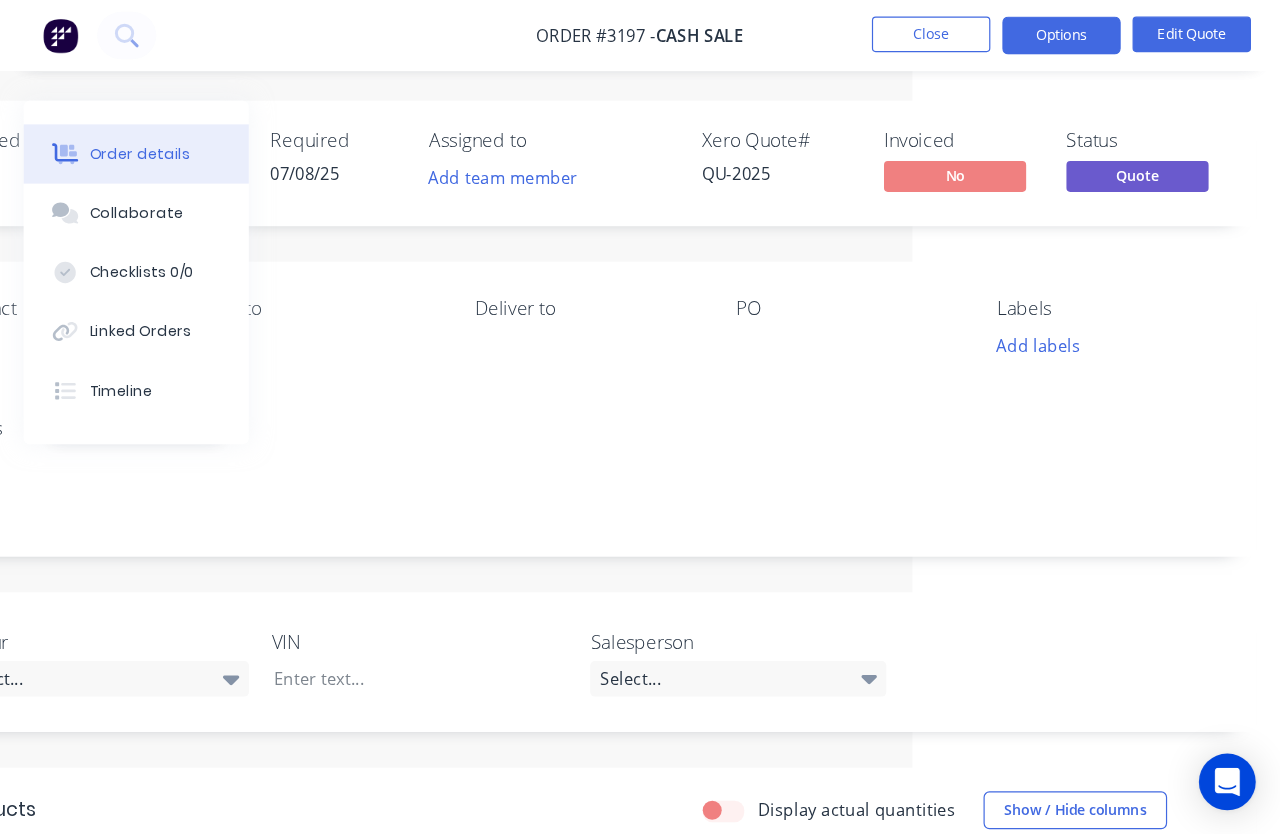 scroll, scrollTop: 0, scrollLeft: 286, axis: horizontal 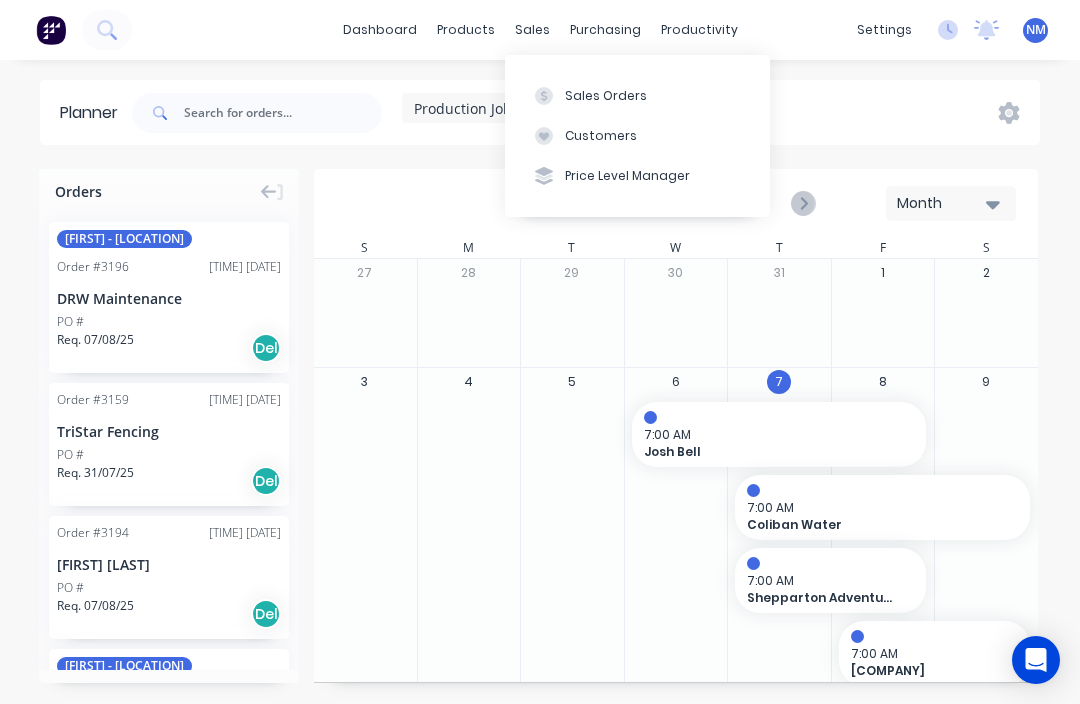 click on "Sales Orders" at bounding box center (606, 96) 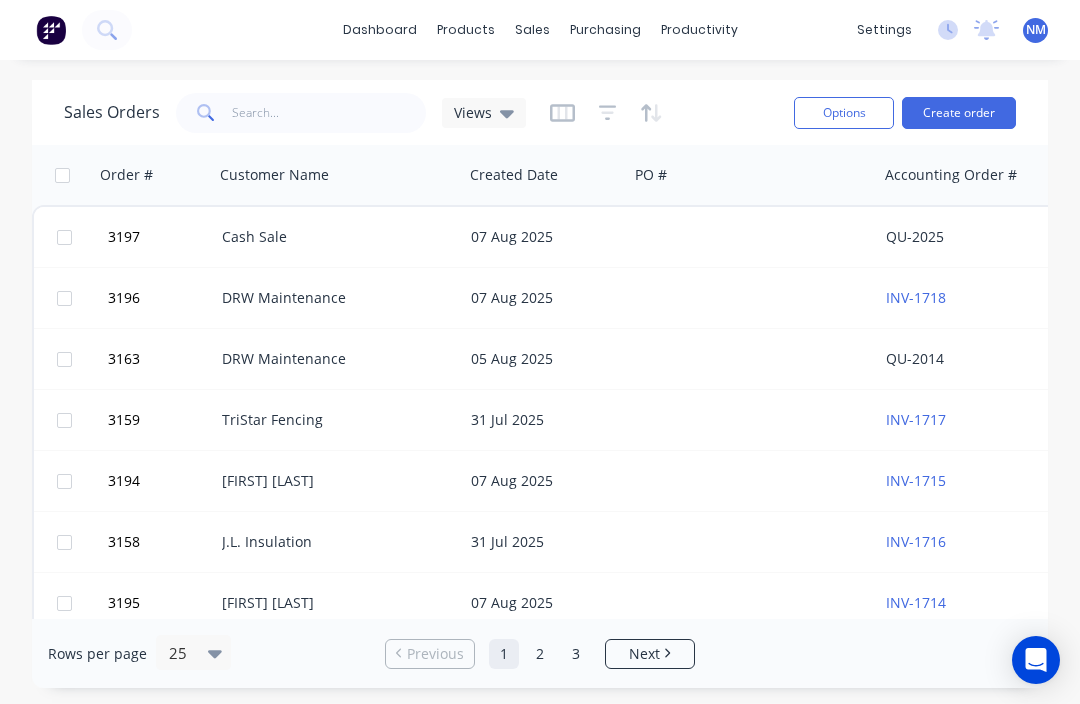 click at bounding box center [752, 237] 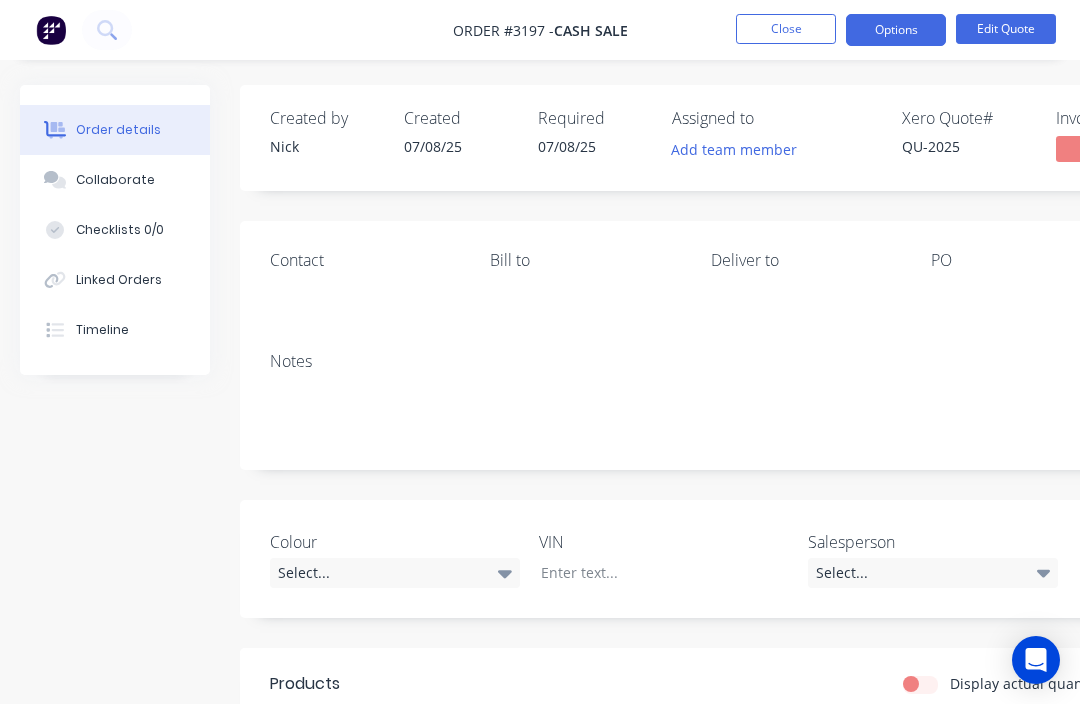 click on "Options" at bounding box center (896, 30) 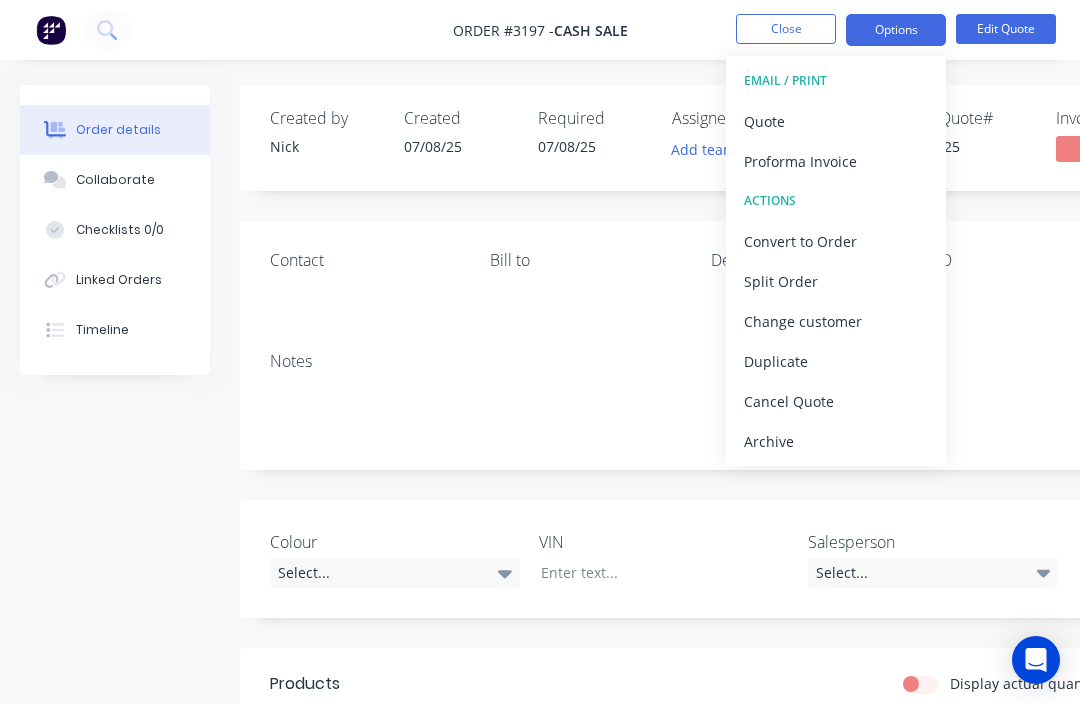 click on "Quote" at bounding box center [836, 121] 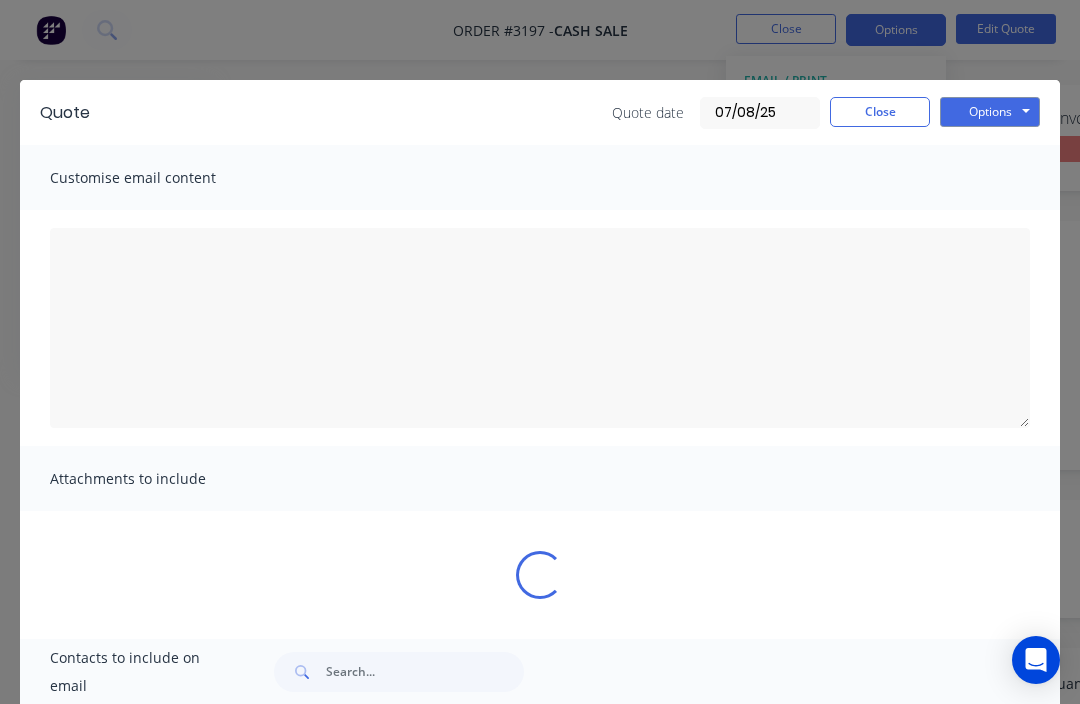 type on "A PDF copy of the quote has been attached to this email.
To view your quote online, please click the 'View my quote' button." 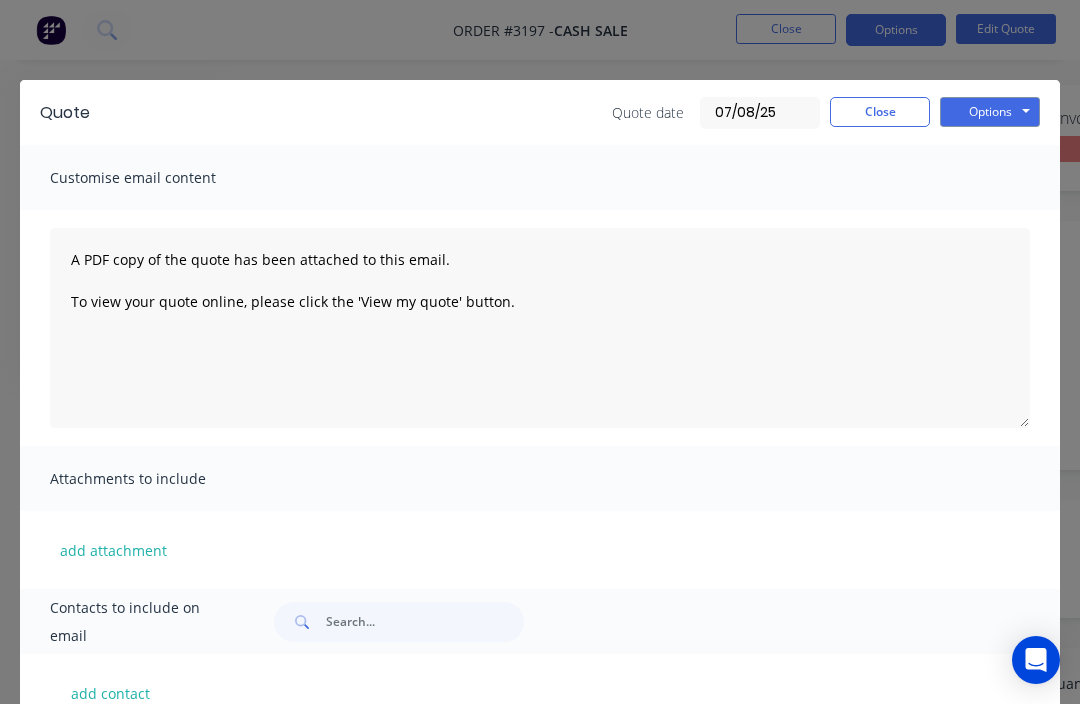 click on "Options" at bounding box center (990, 112) 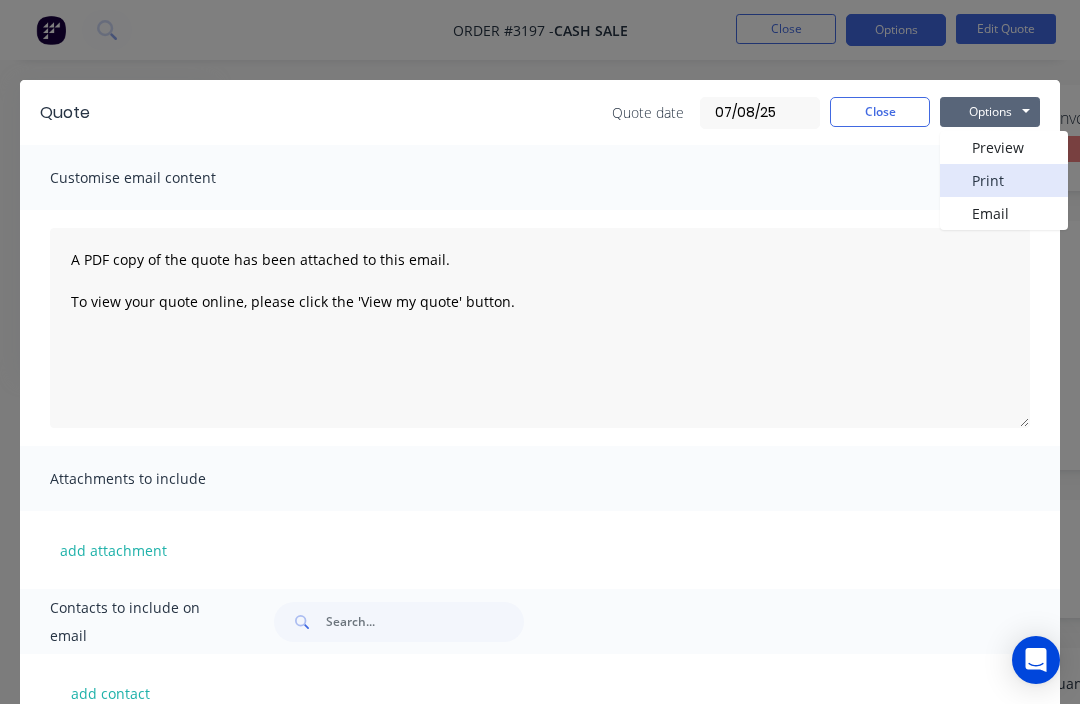 click on "Print" at bounding box center (1004, 180) 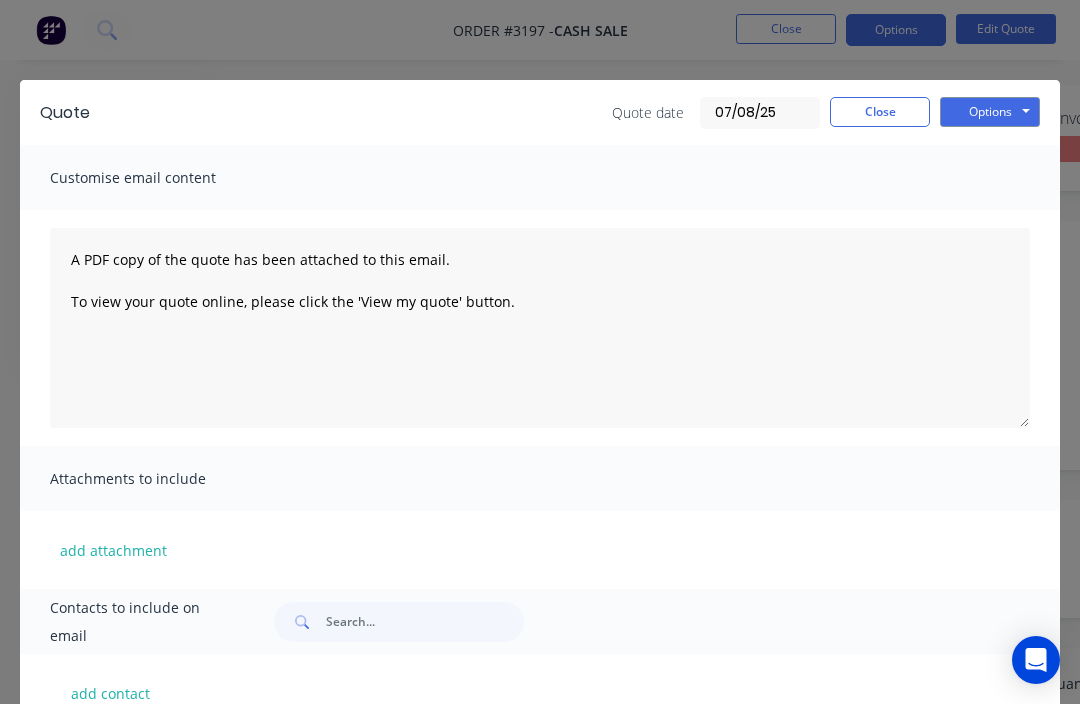scroll, scrollTop: 0, scrollLeft: 0, axis: both 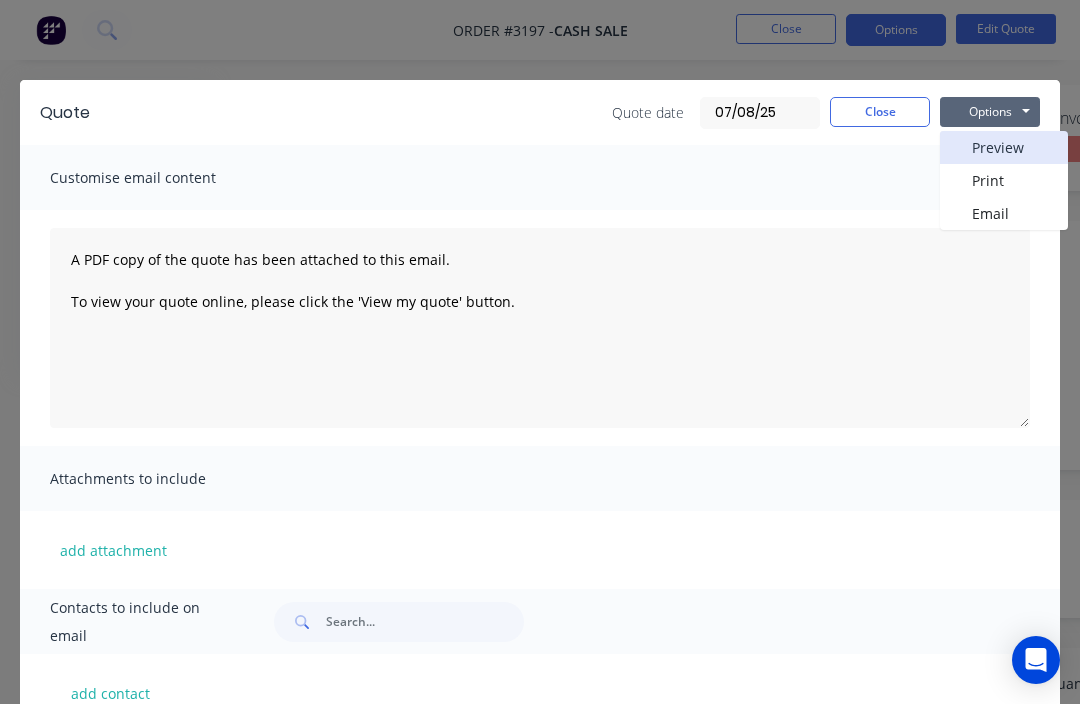 click on "Preview" at bounding box center [1004, 147] 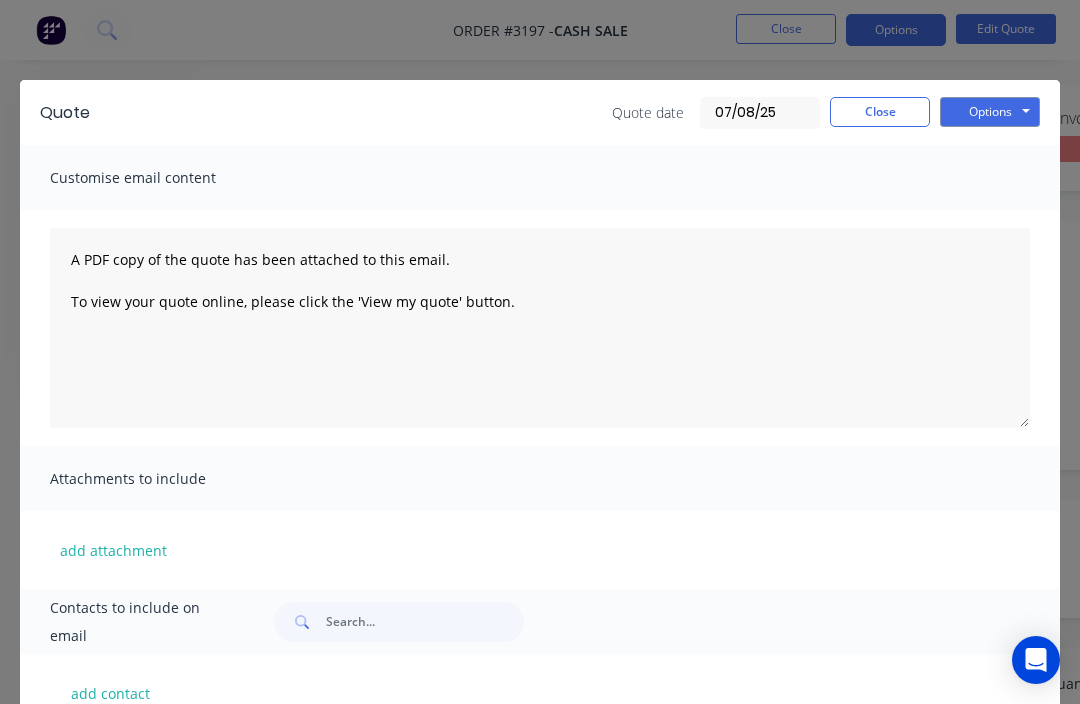 click on "Options" at bounding box center (990, 112) 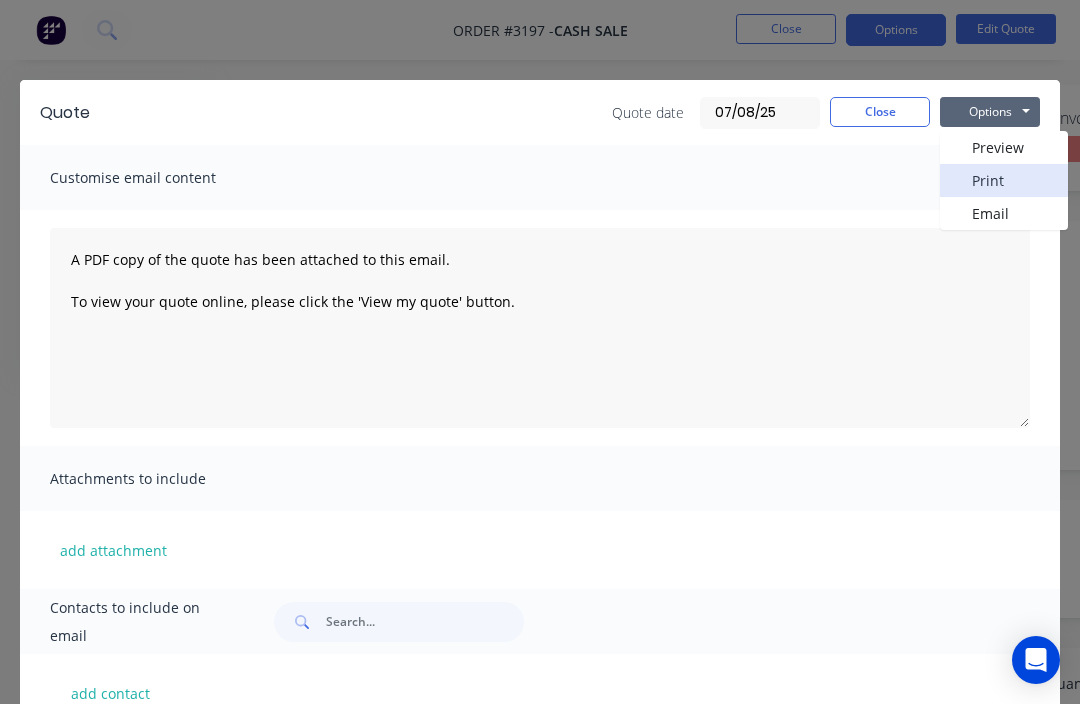 click on "Print" at bounding box center [1004, 180] 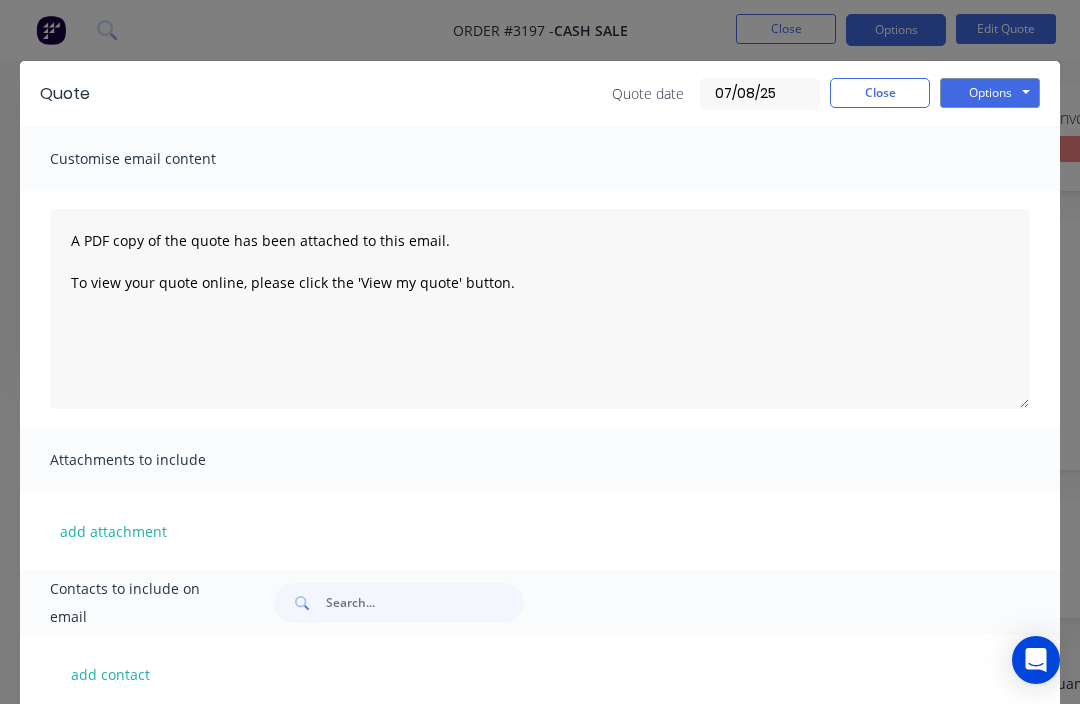 scroll, scrollTop: 15, scrollLeft: 0, axis: vertical 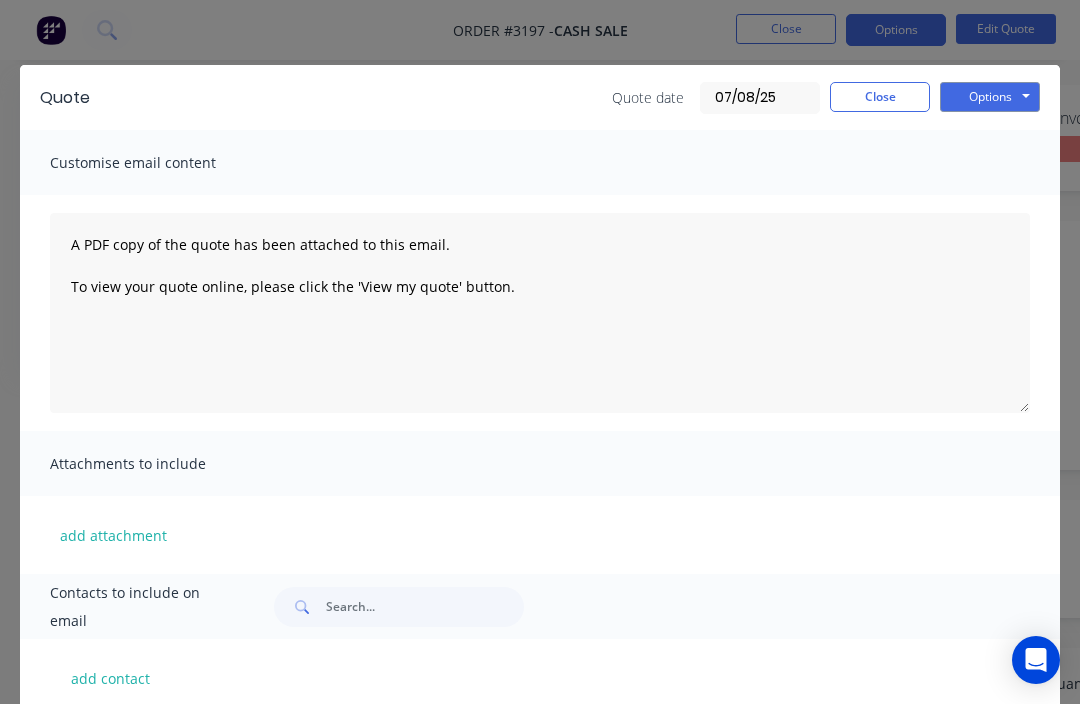 click on "Close" at bounding box center (880, 97) 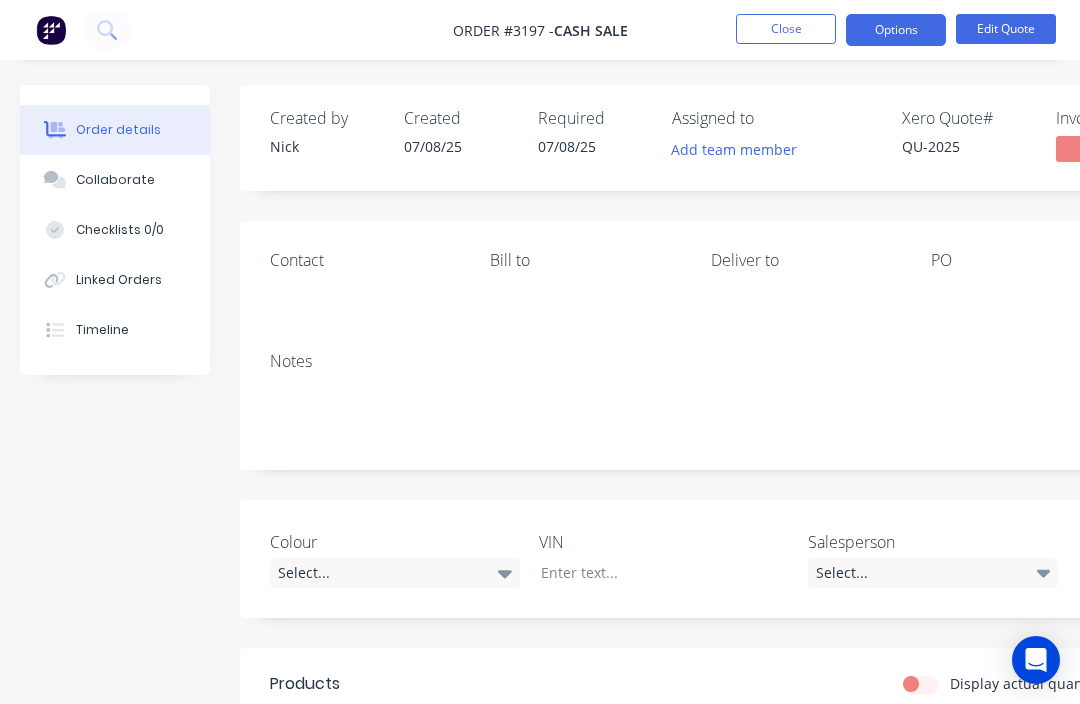 click on "Options" at bounding box center (896, 30) 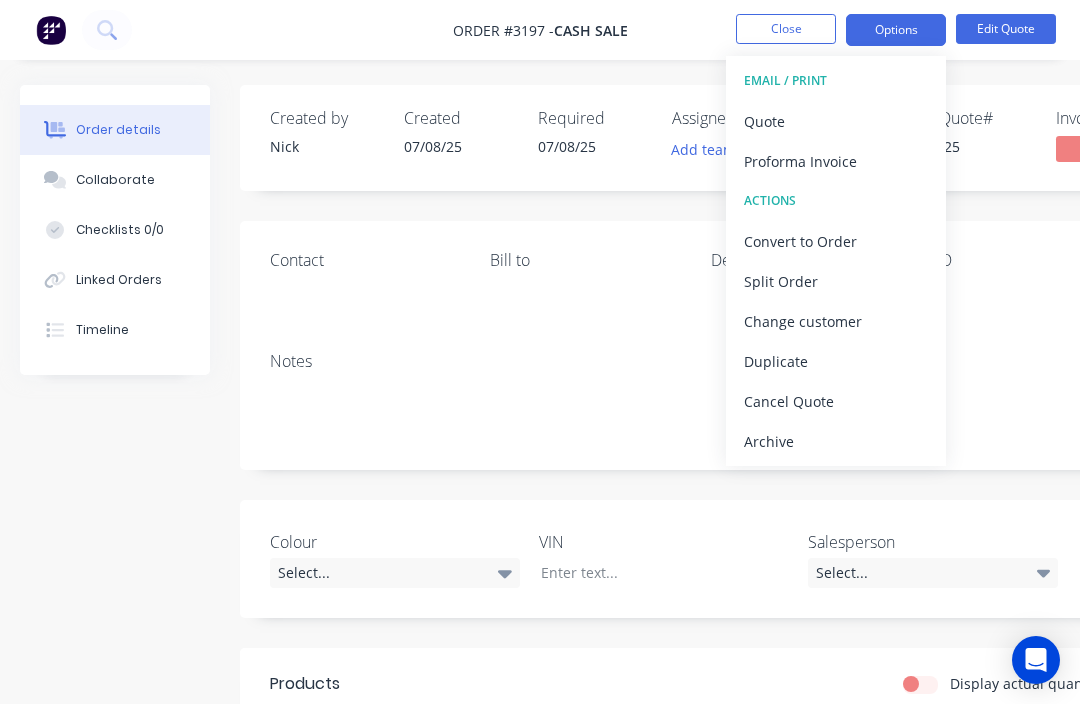 click on "Quote" at bounding box center (836, 121) 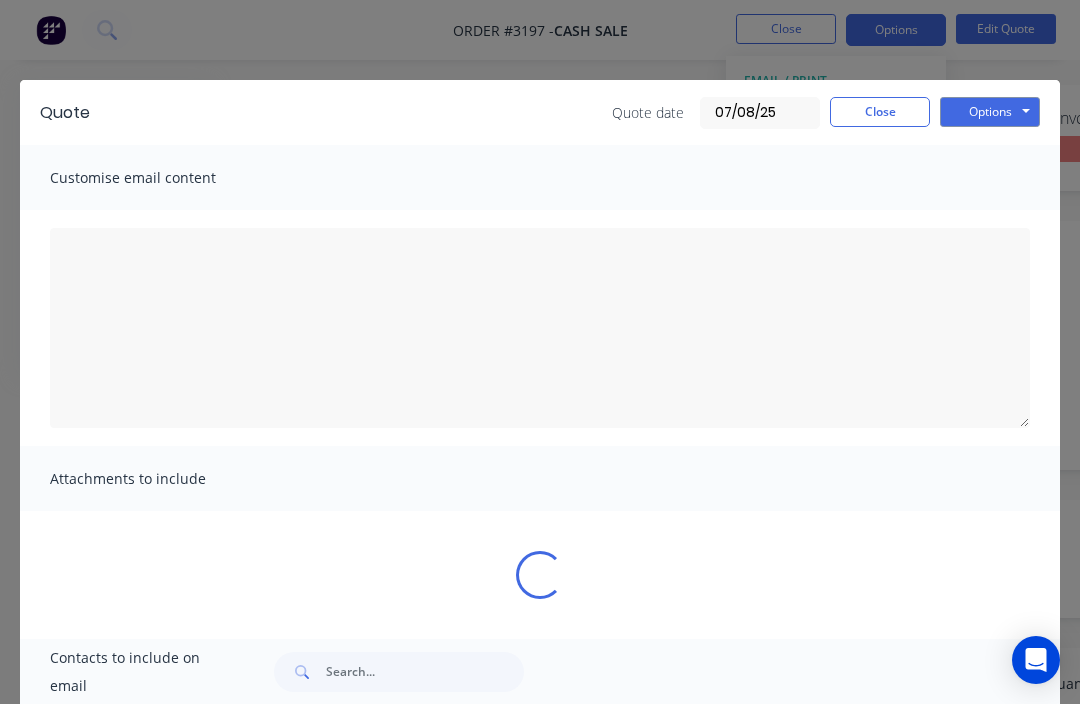 type on "A PDF copy of the quote has been attached to this email.
To view your quote online, please click the 'View my quote' button." 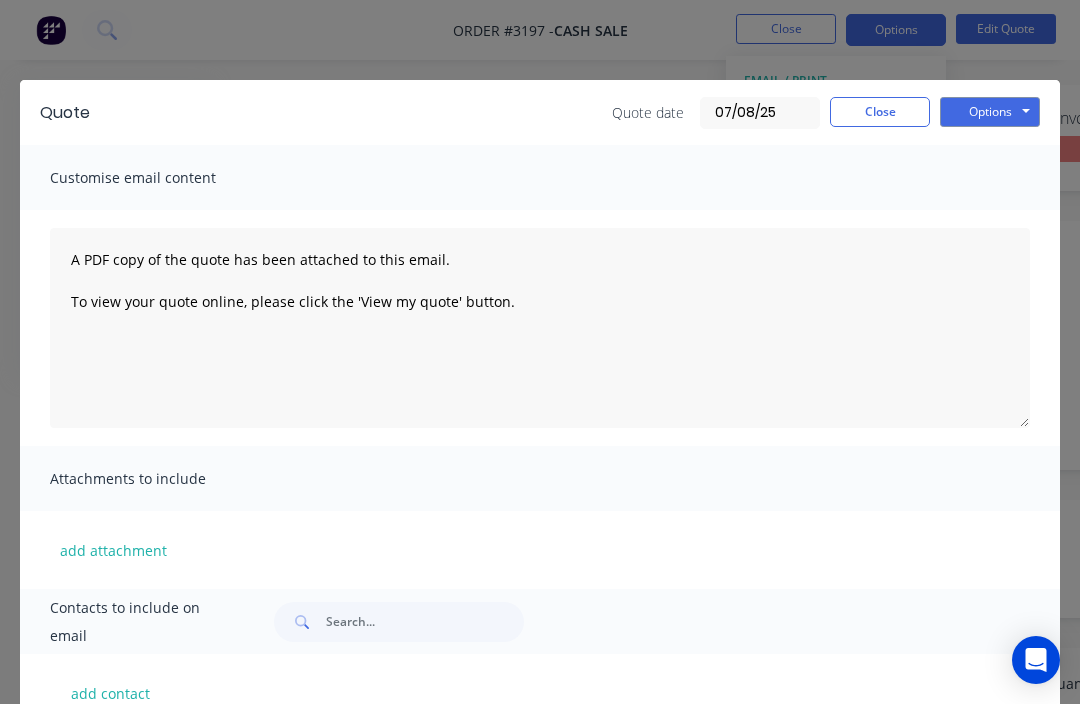 click on "Options" at bounding box center [990, 112] 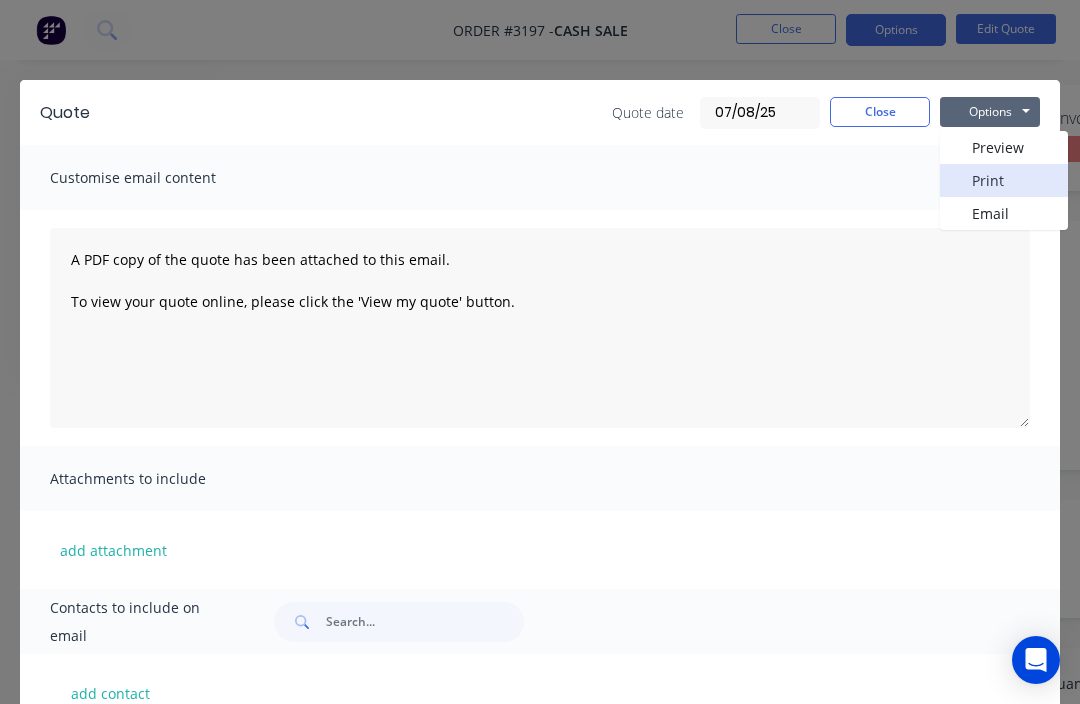 click on "Print" at bounding box center (1004, 180) 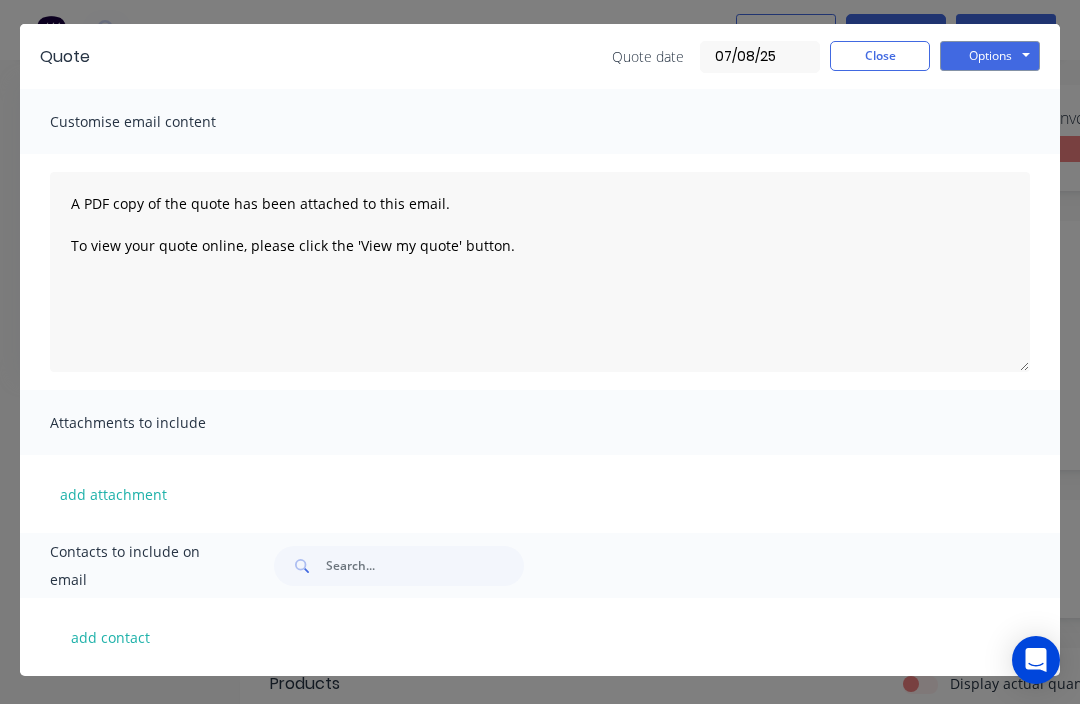scroll, scrollTop: 56, scrollLeft: 0, axis: vertical 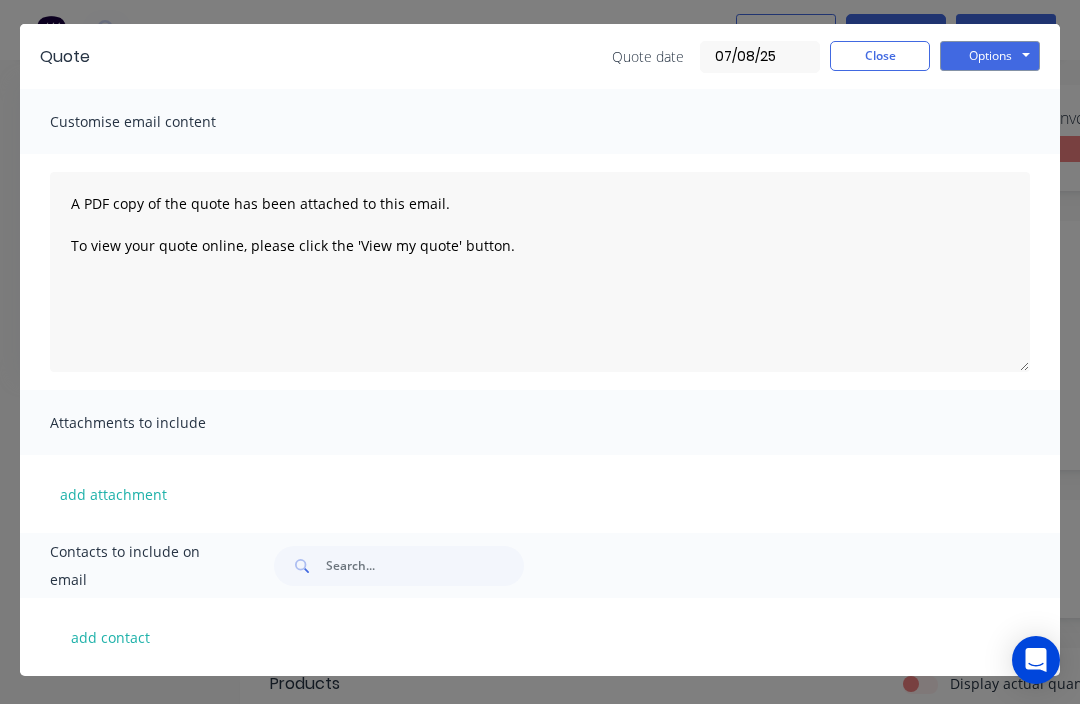 click on "add contact" at bounding box center (110, 637) 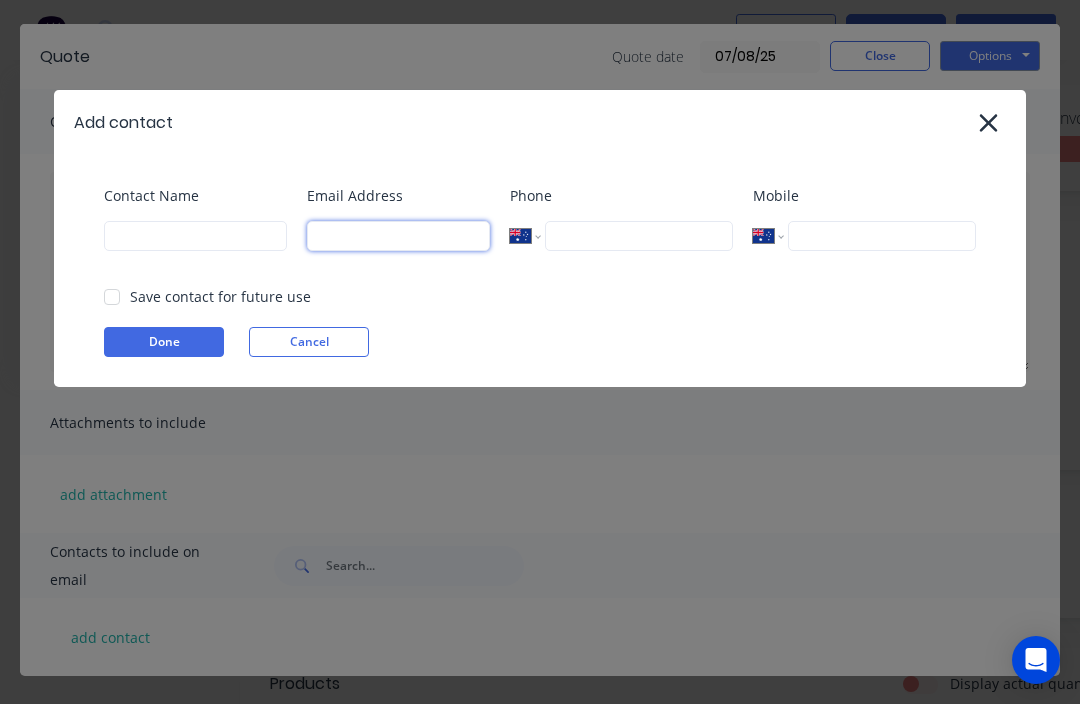 click at bounding box center [398, 236] 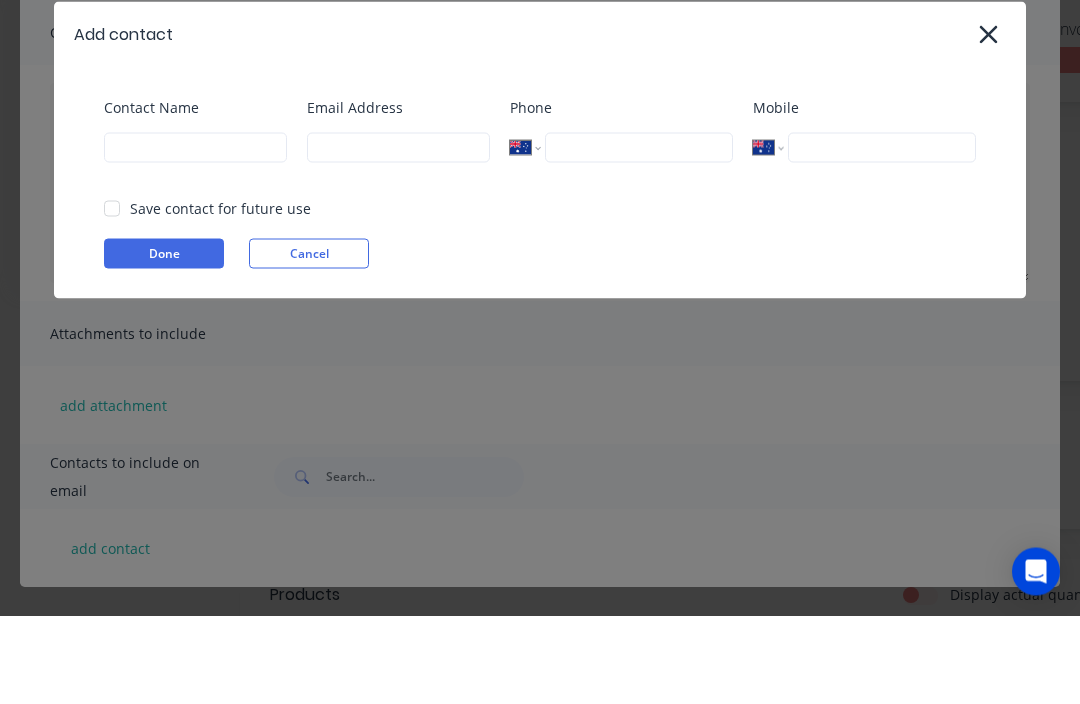 click on "Add contact" at bounding box center (540, 122) 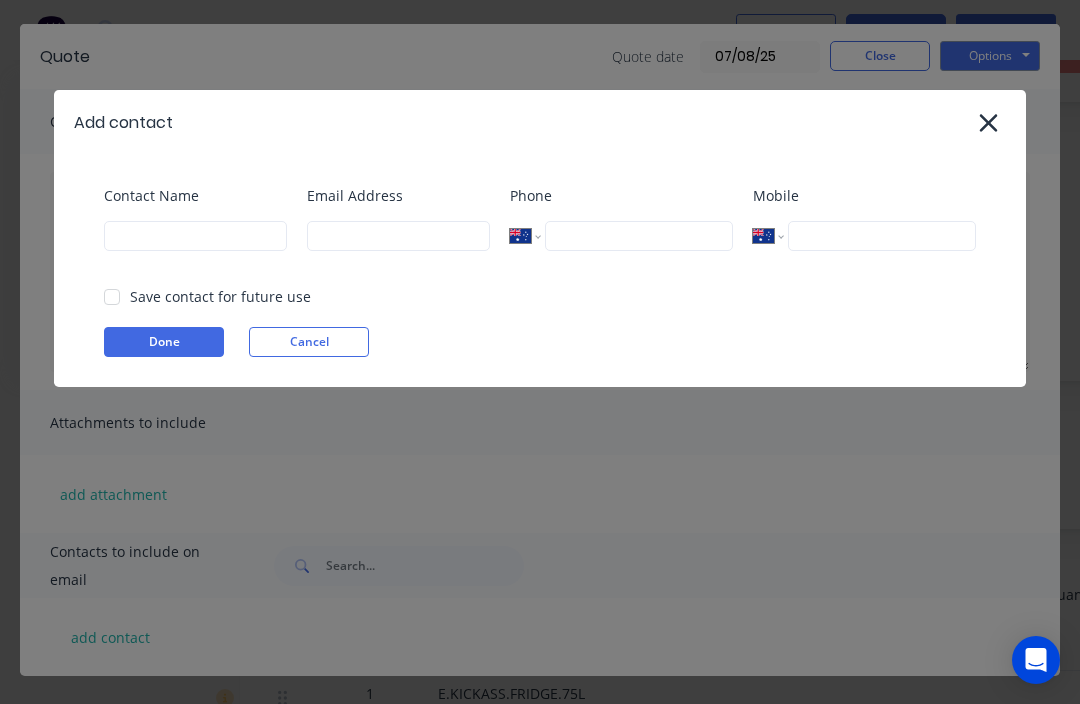 click on "Add contact" at bounding box center [540, 122] 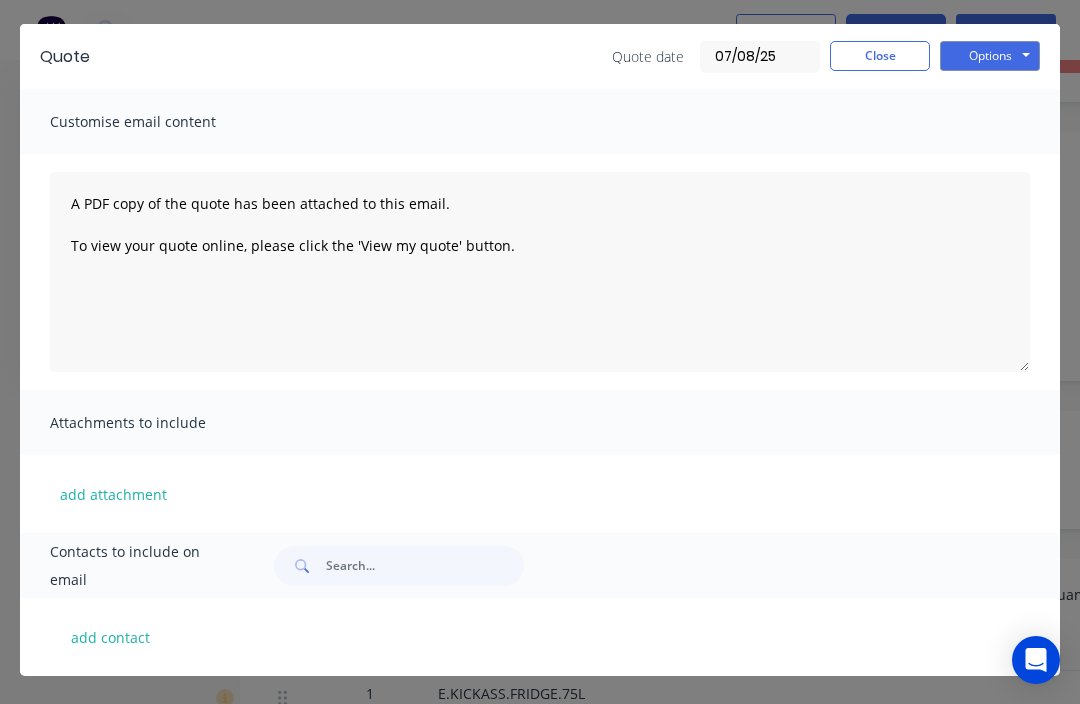 click on "Close" at bounding box center [880, 56] 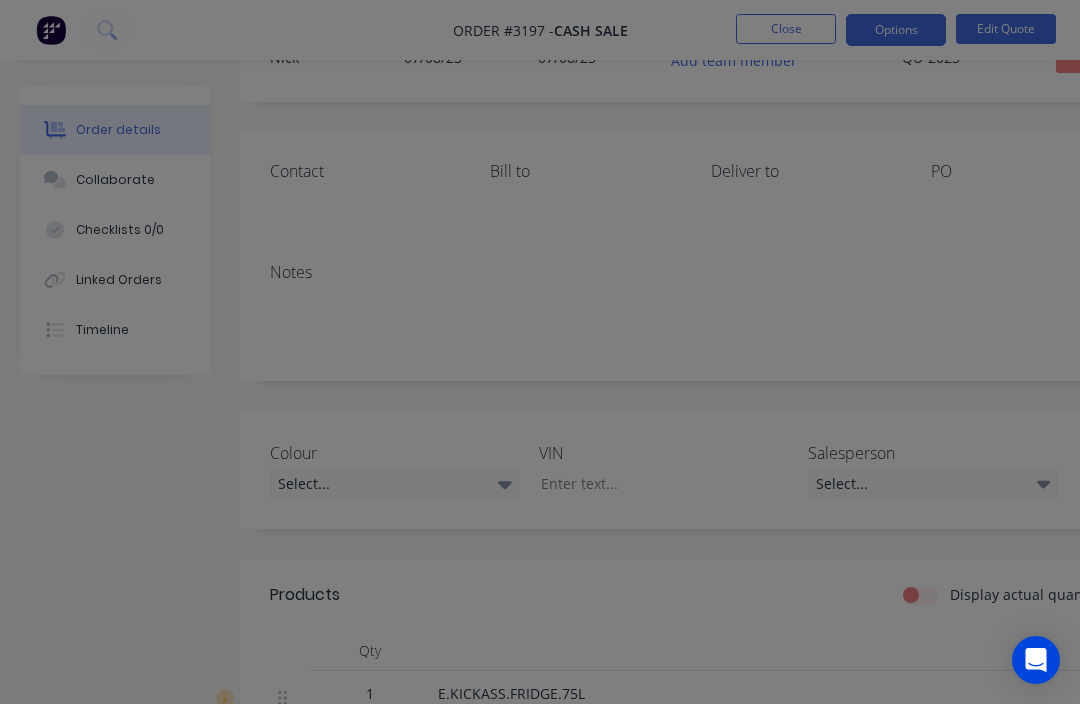 scroll, scrollTop: 0, scrollLeft: 0, axis: both 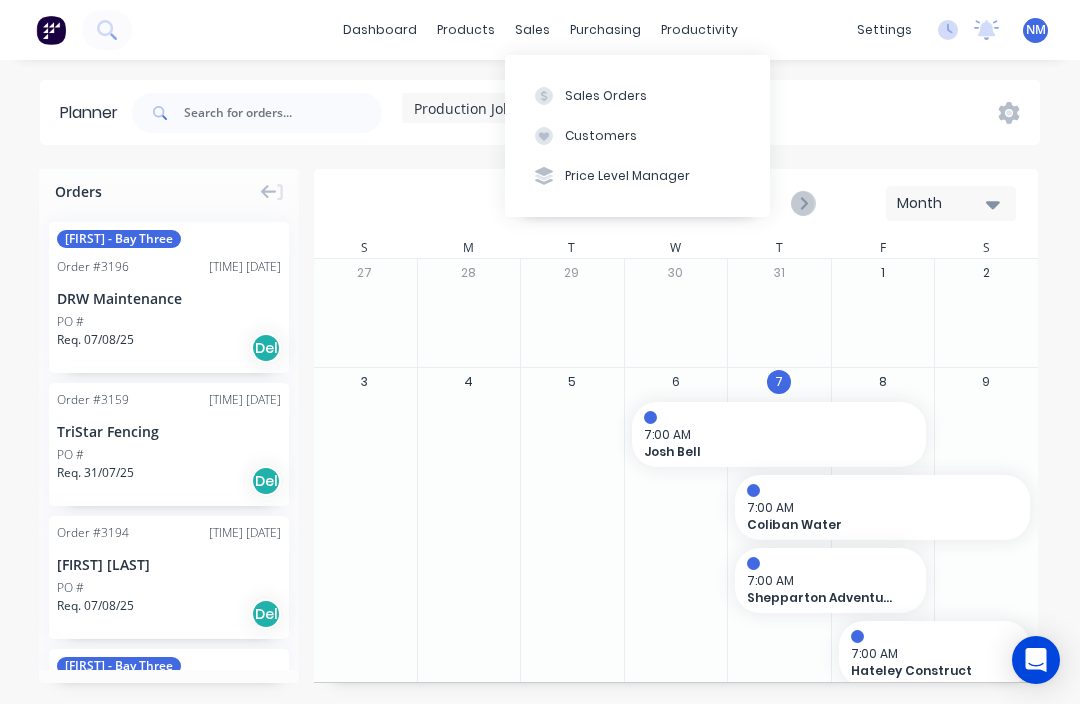 click on "Sales Orders" at bounding box center [637, 95] 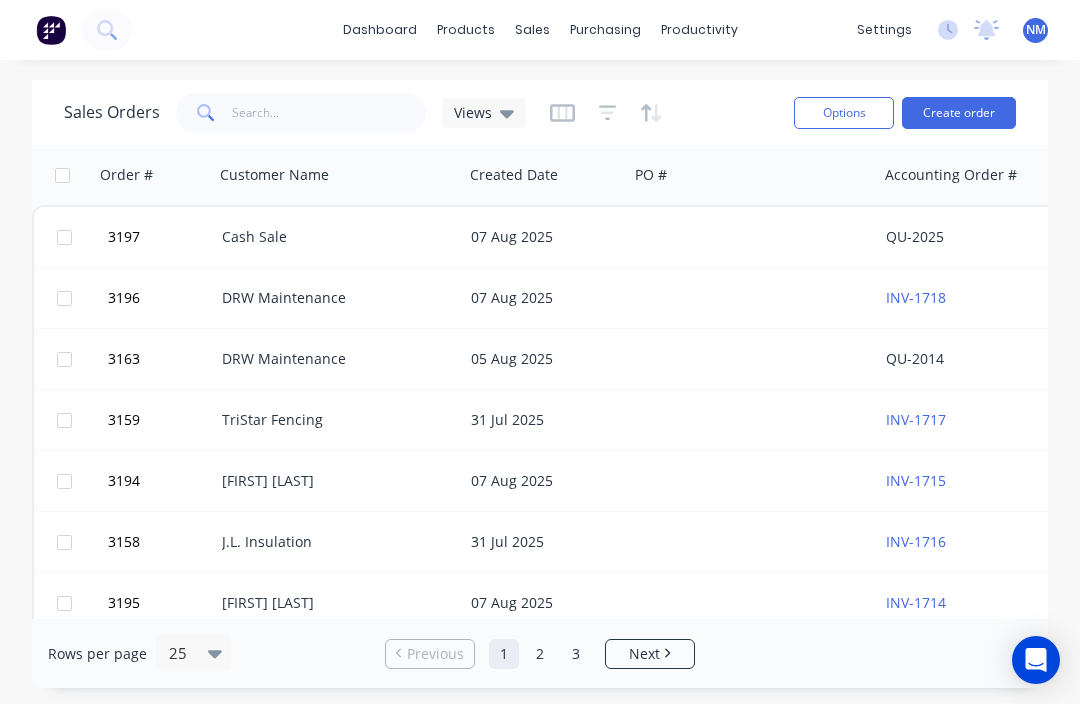 click at bounding box center (752, 237) 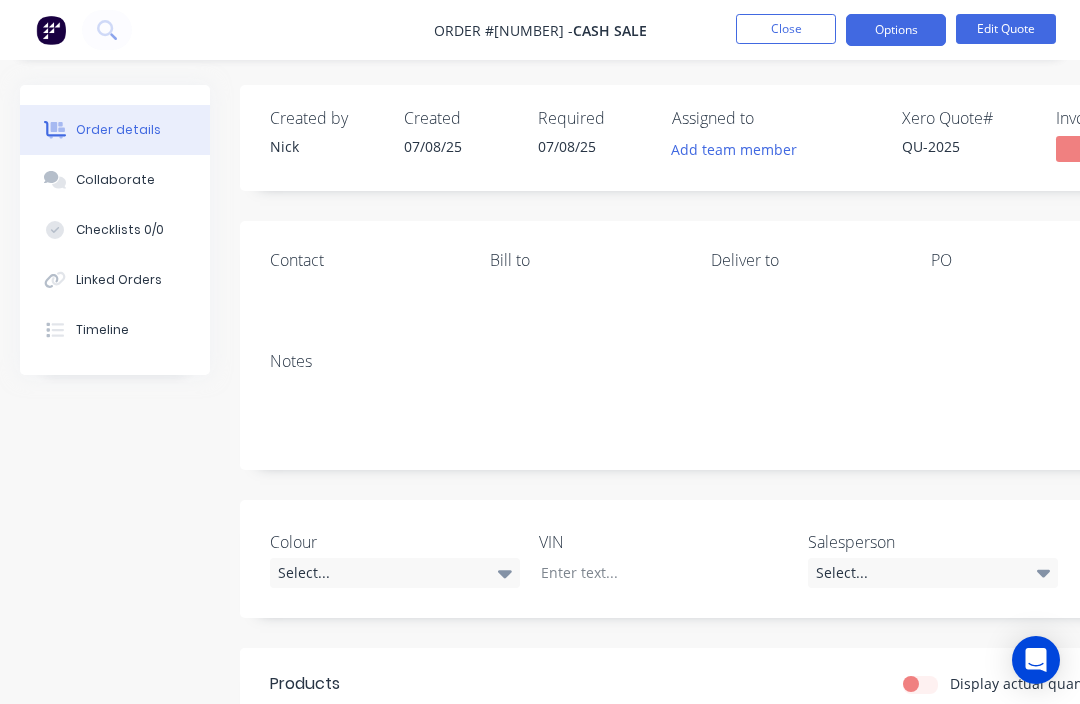 click on "Options" at bounding box center [896, 30] 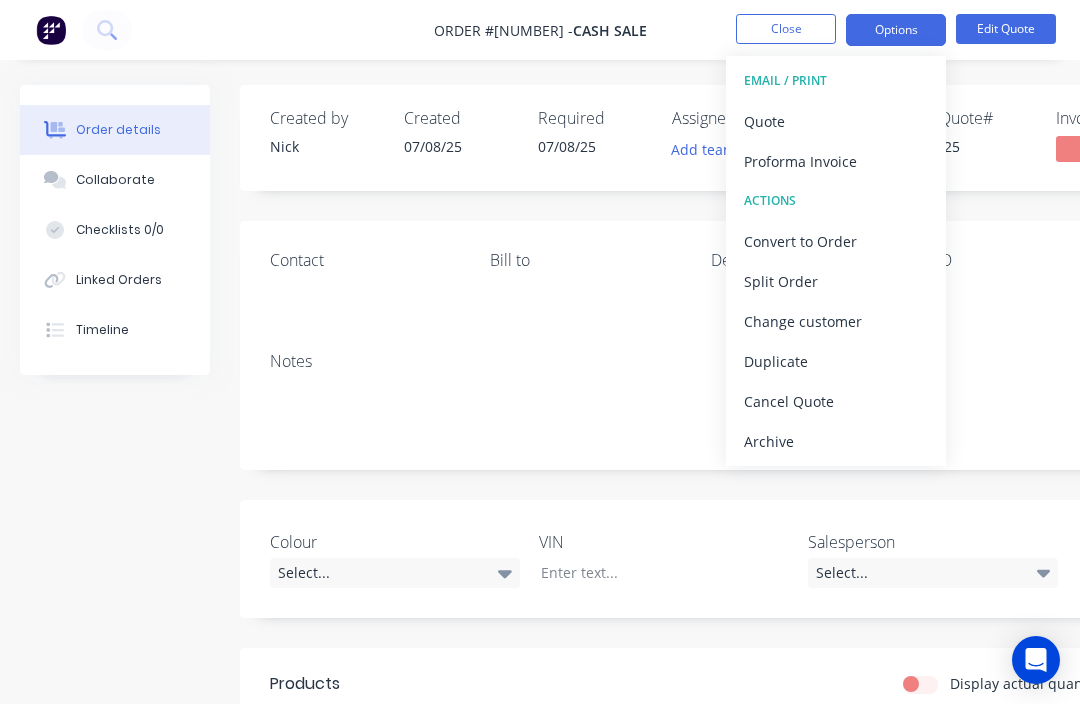 click on "Quote" at bounding box center [836, 121] 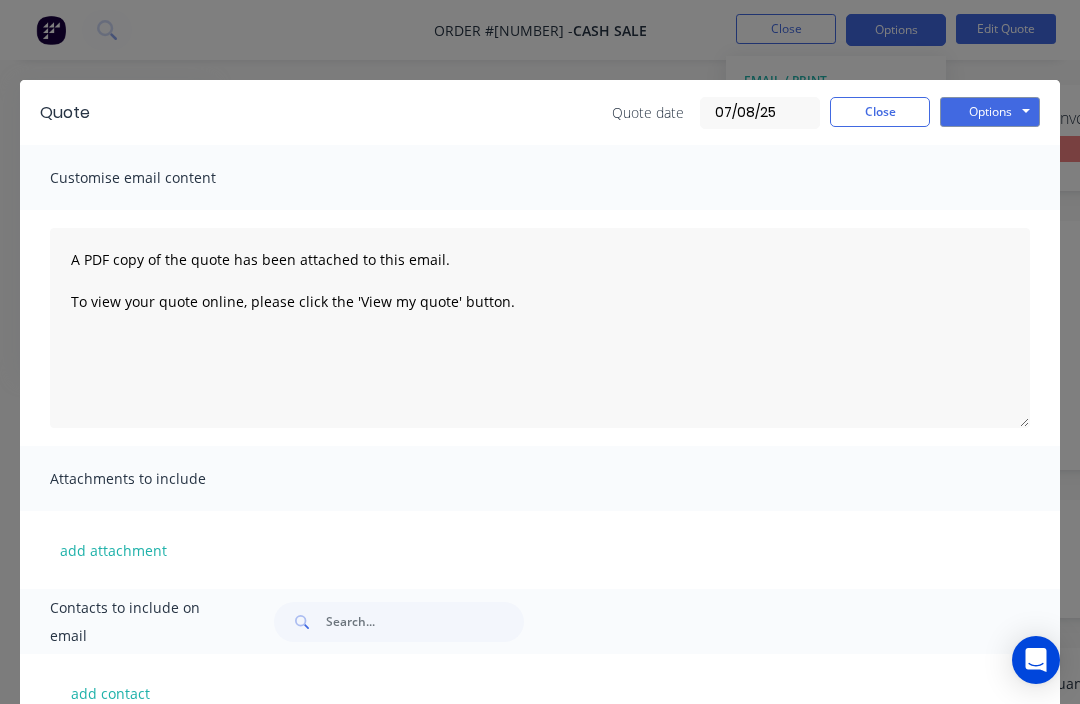click on "Options" at bounding box center [990, 112] 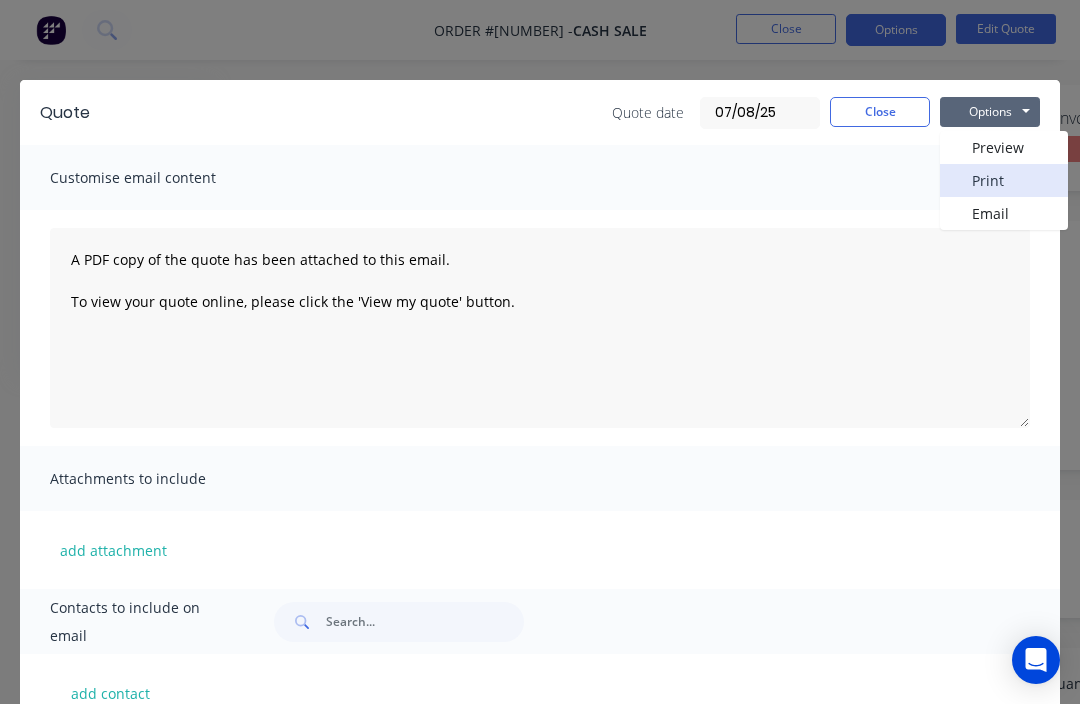 click on "Print" at bounding box center (1004, 180) 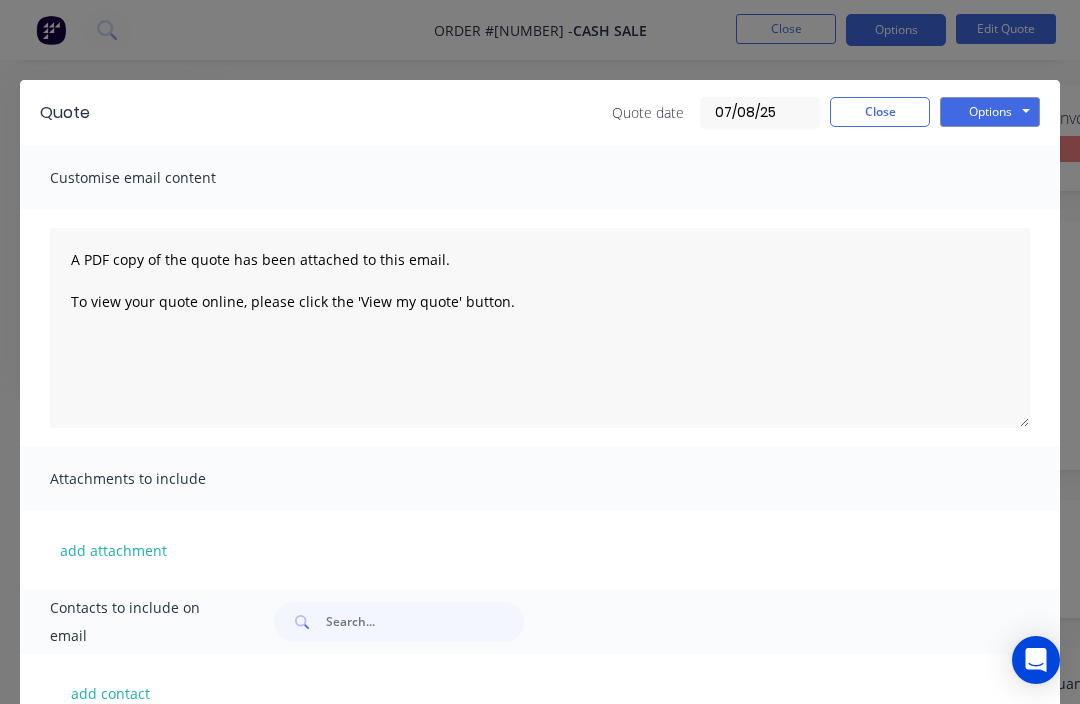 click on "Options" at bounding box center (990, 112) 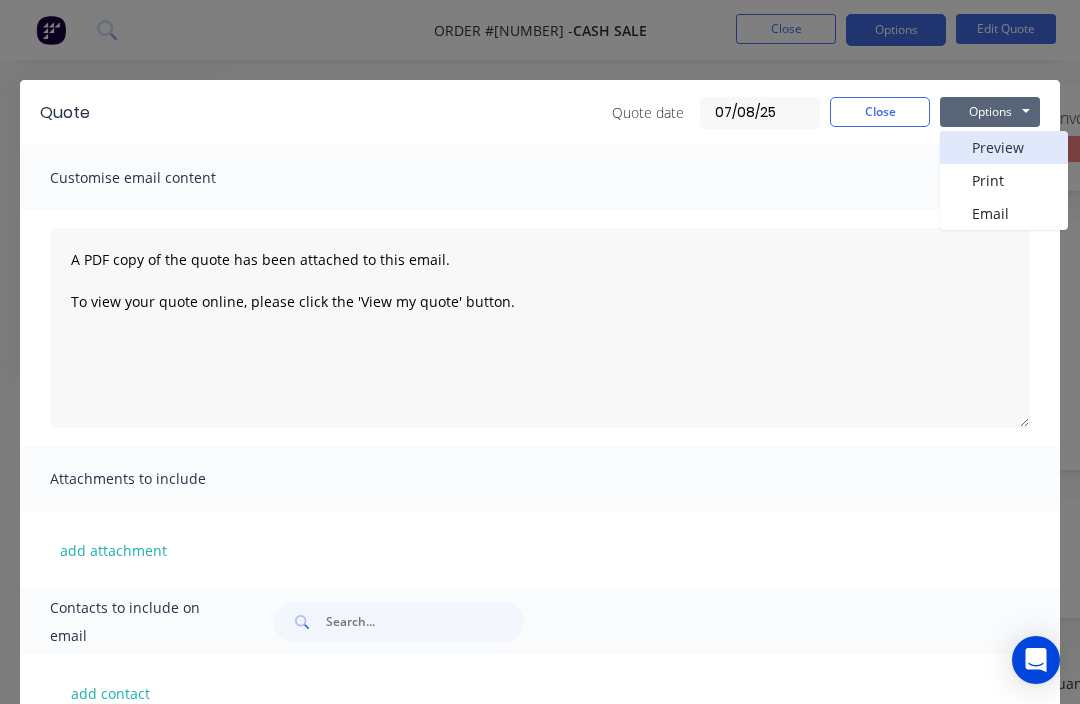 click on "Preview" at bounding box center [1004, 147] 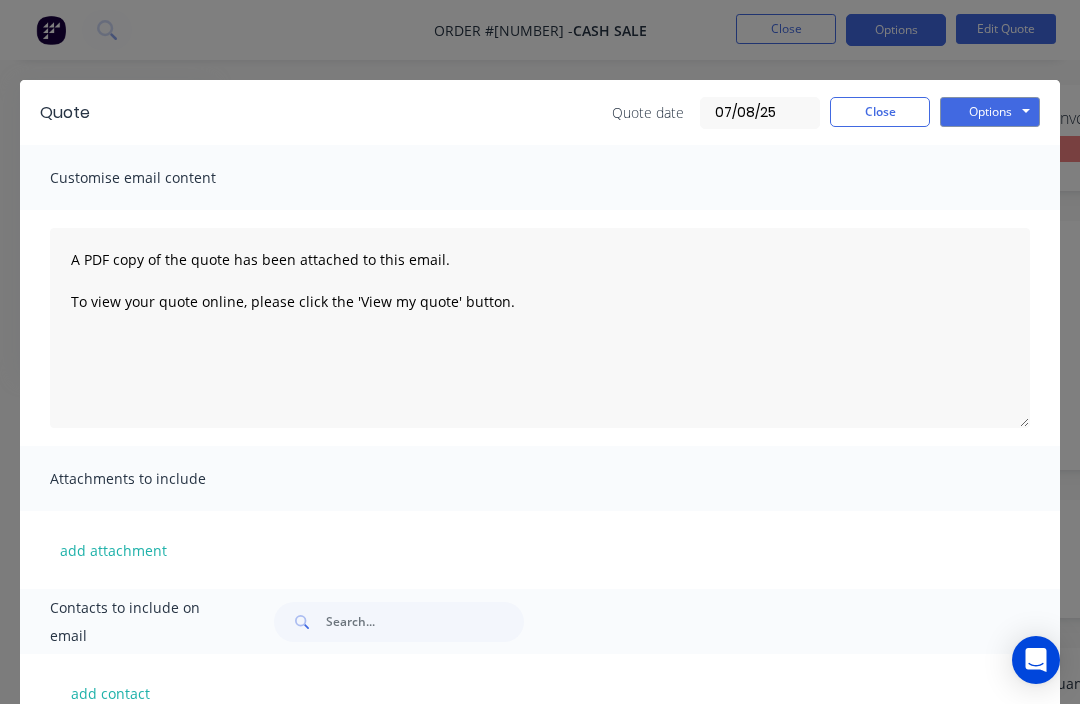 click on "Quote Quote date 07/08/25 Close Options Preview Print Email Customise email content A PDF copy of the quote has been attached to this email.
To view your quote online, please click the 'View my quote' button. Attachments to include add attachment Contacts to include on email add contact" at bounding box center [540, 352] 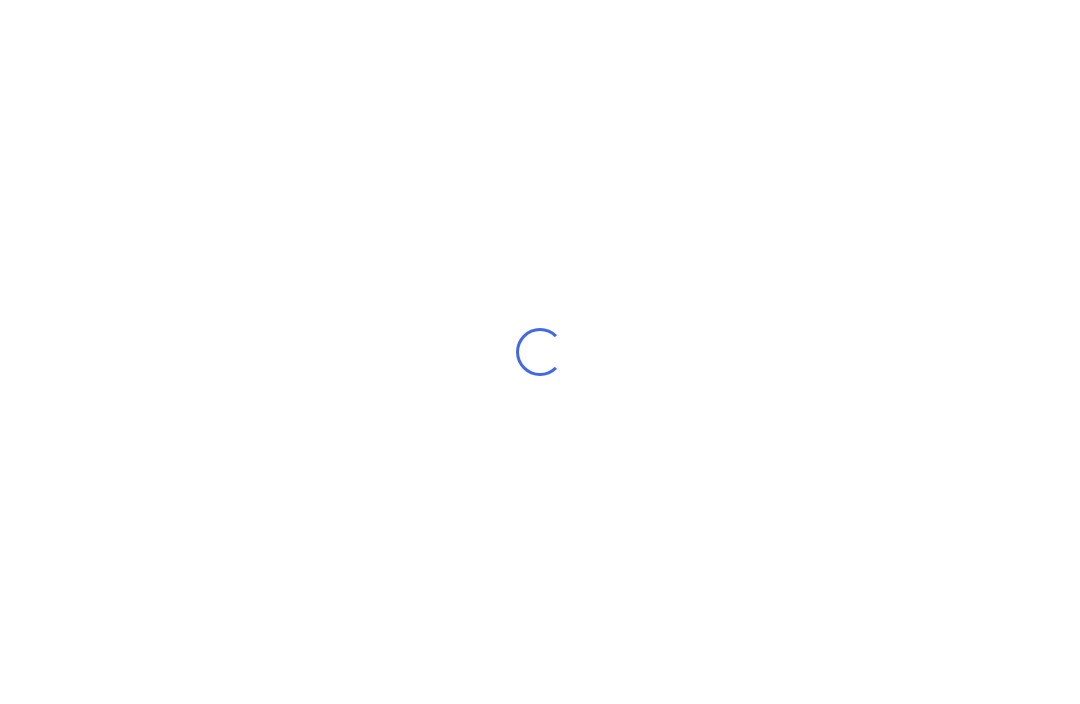 scroll, scrollTop: 0, scrollLeft: 0, axis: both 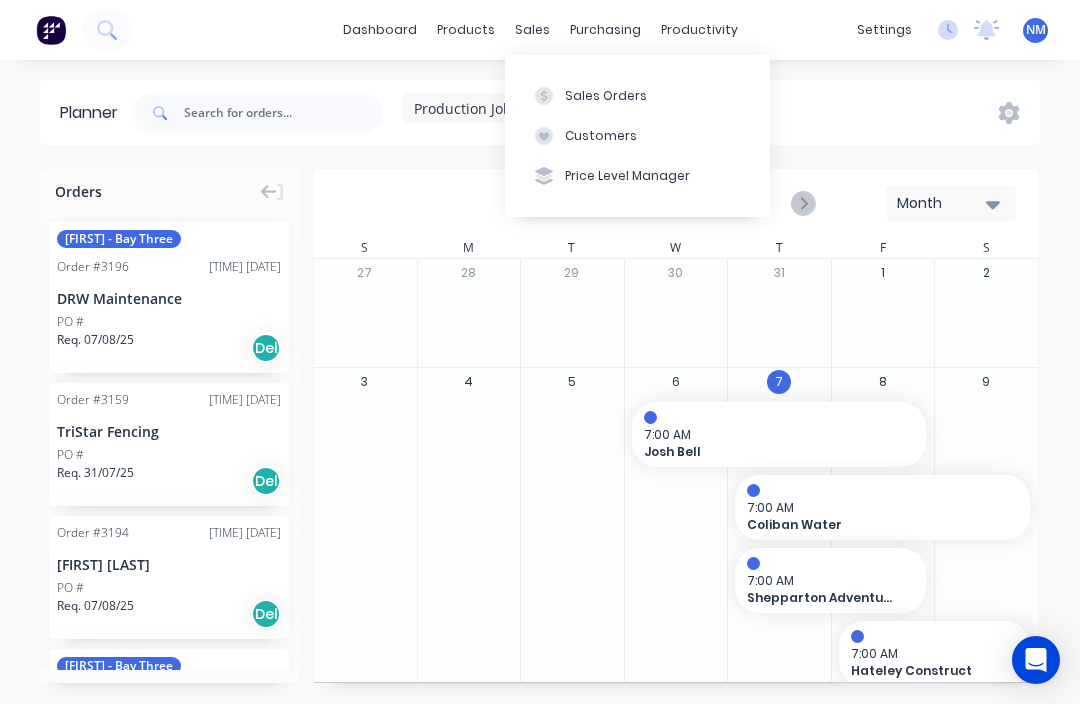 click on "Sales Orders" at bounding box center (637, 95) 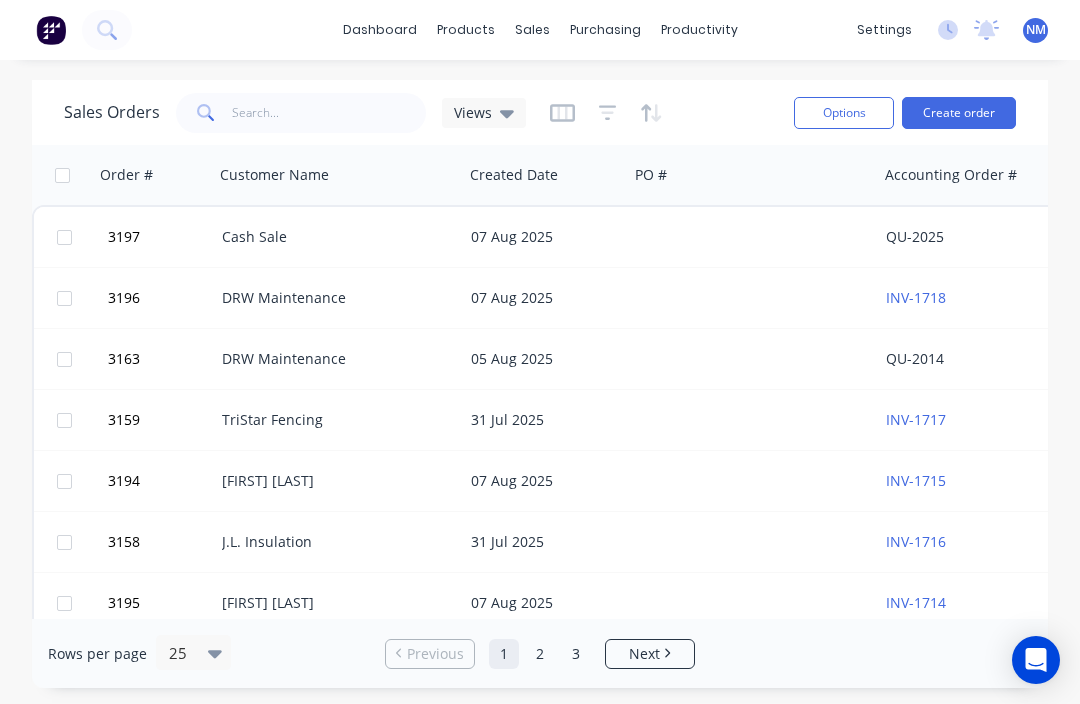 click on "QU-2025" at bounding box center (915, 236) 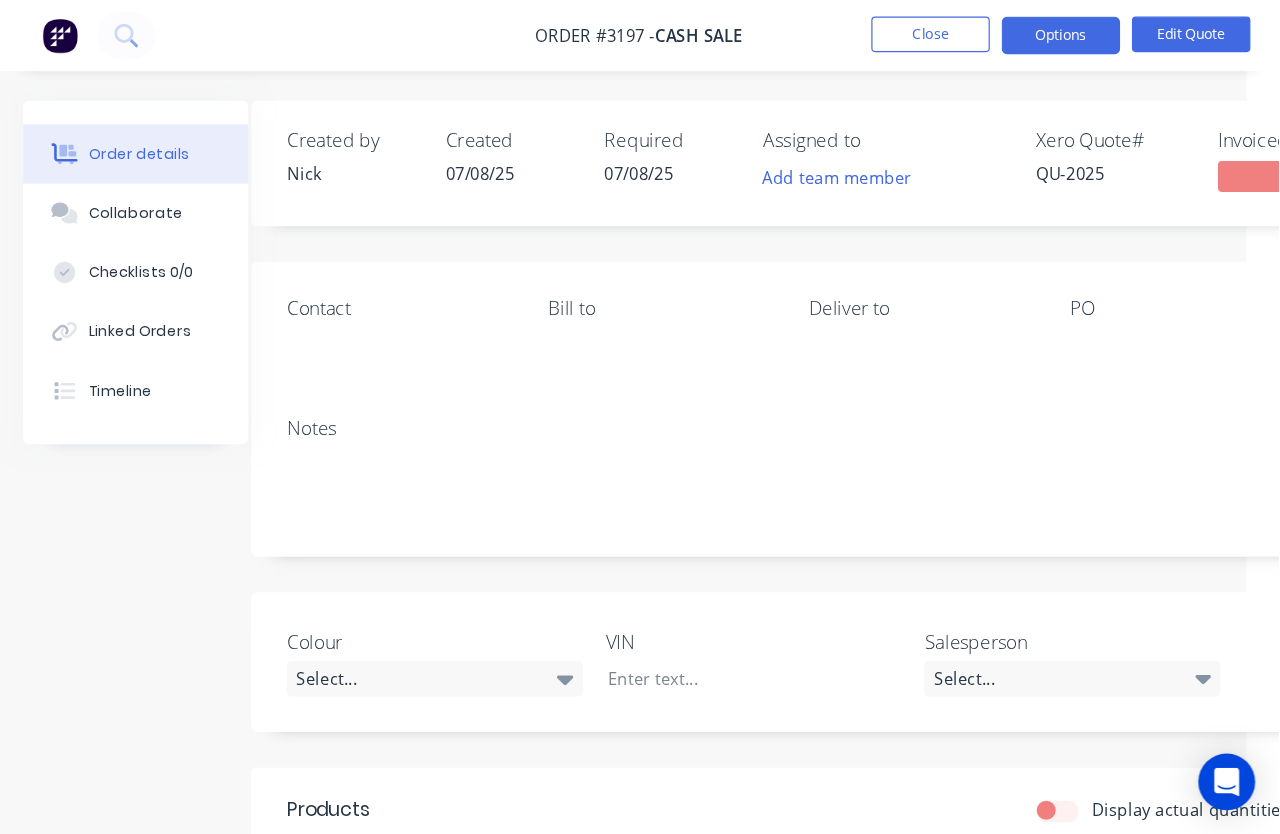 scroll, scrollTop: 0, scrollLeft: 0, axis: both 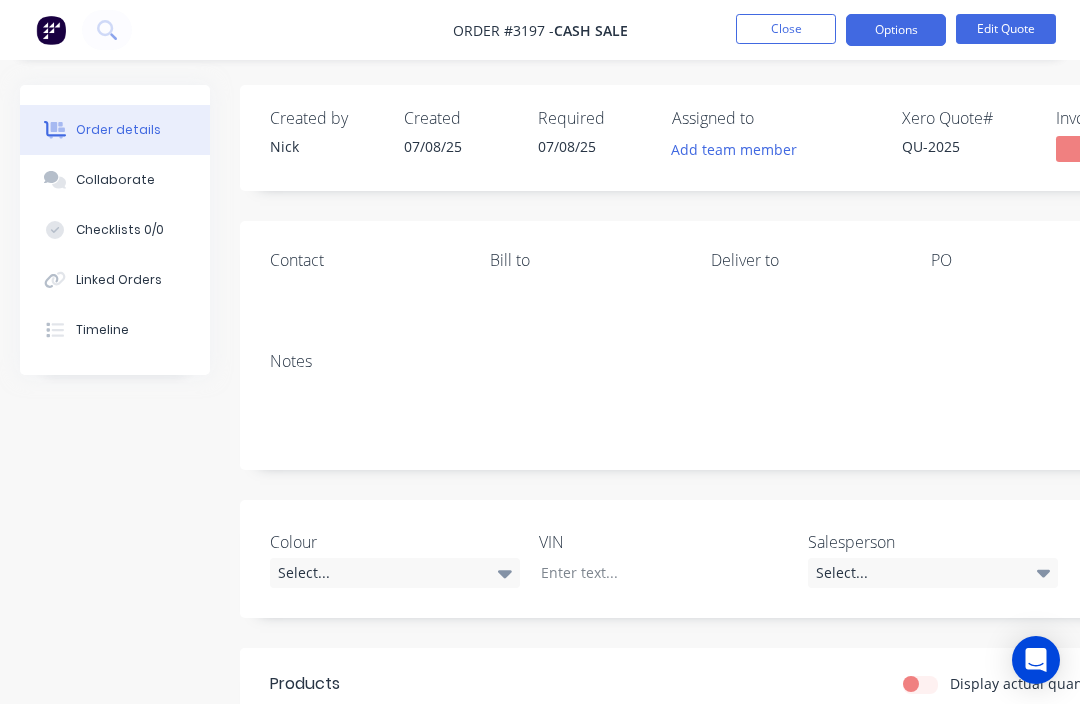 click on "Options" at bounding box center (896, 30) 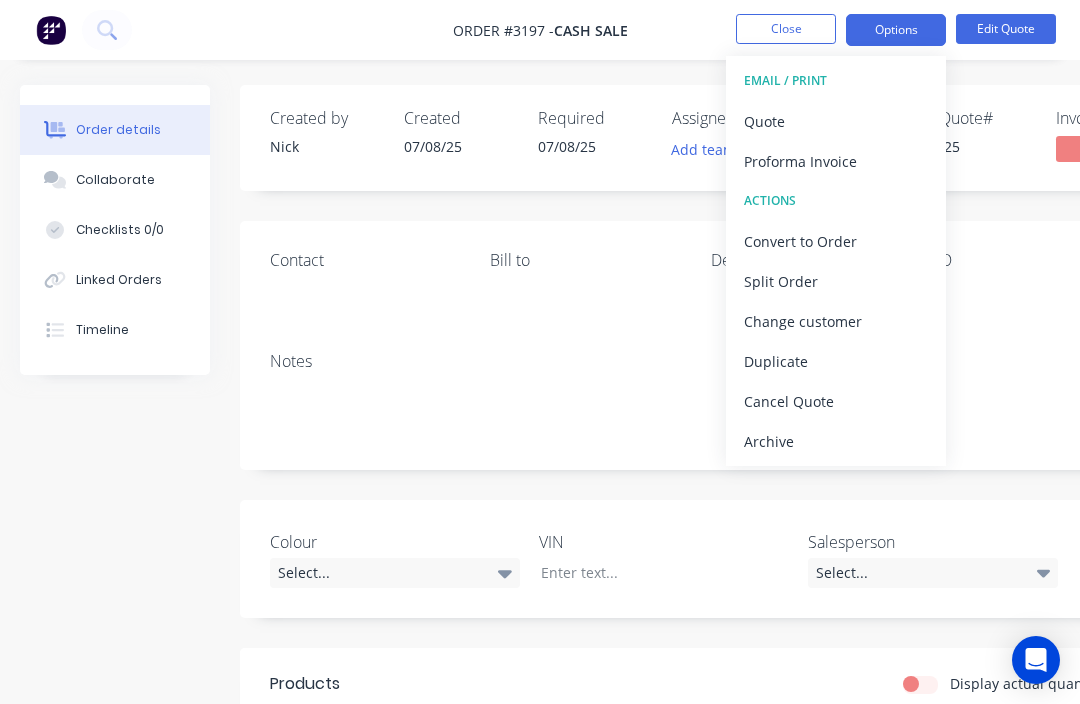 click on "Quote" at bounding box center (836, 121) 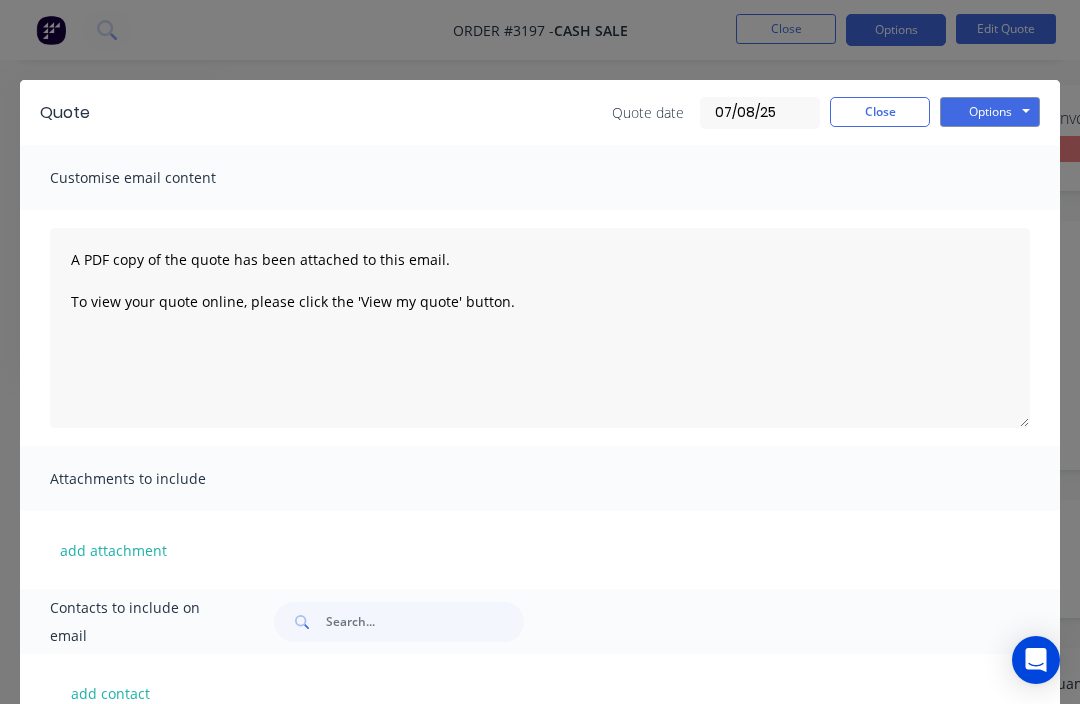 click on "Options" at bounding box center [990, 112] 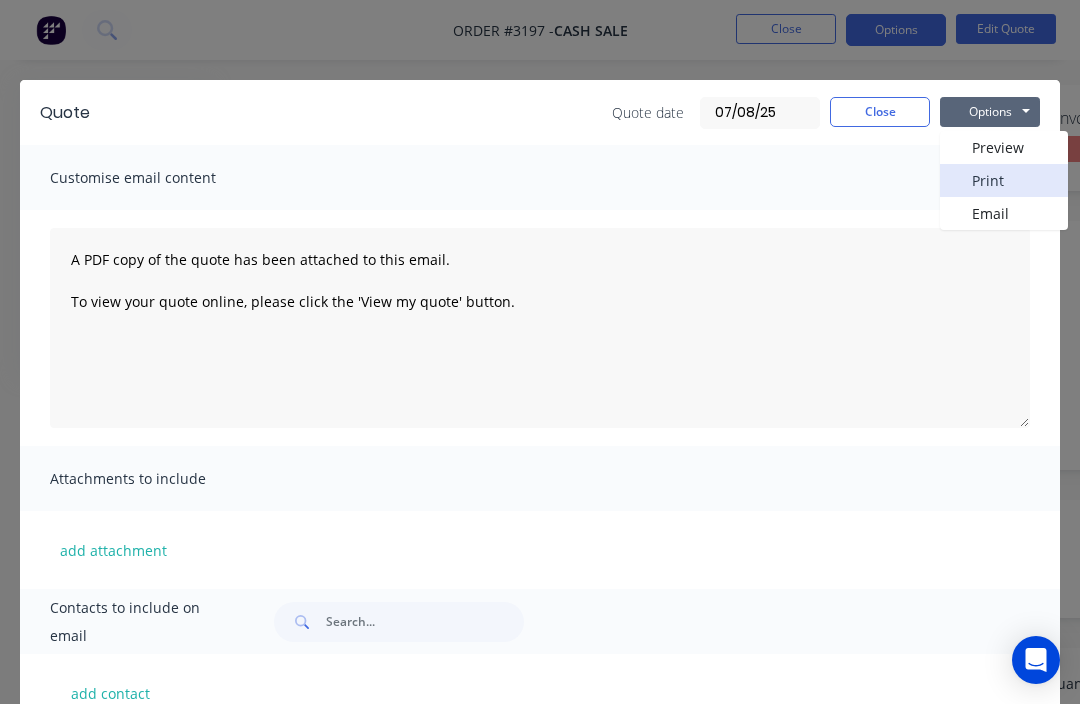 click on "Print" at bounding box center [1004, 180] 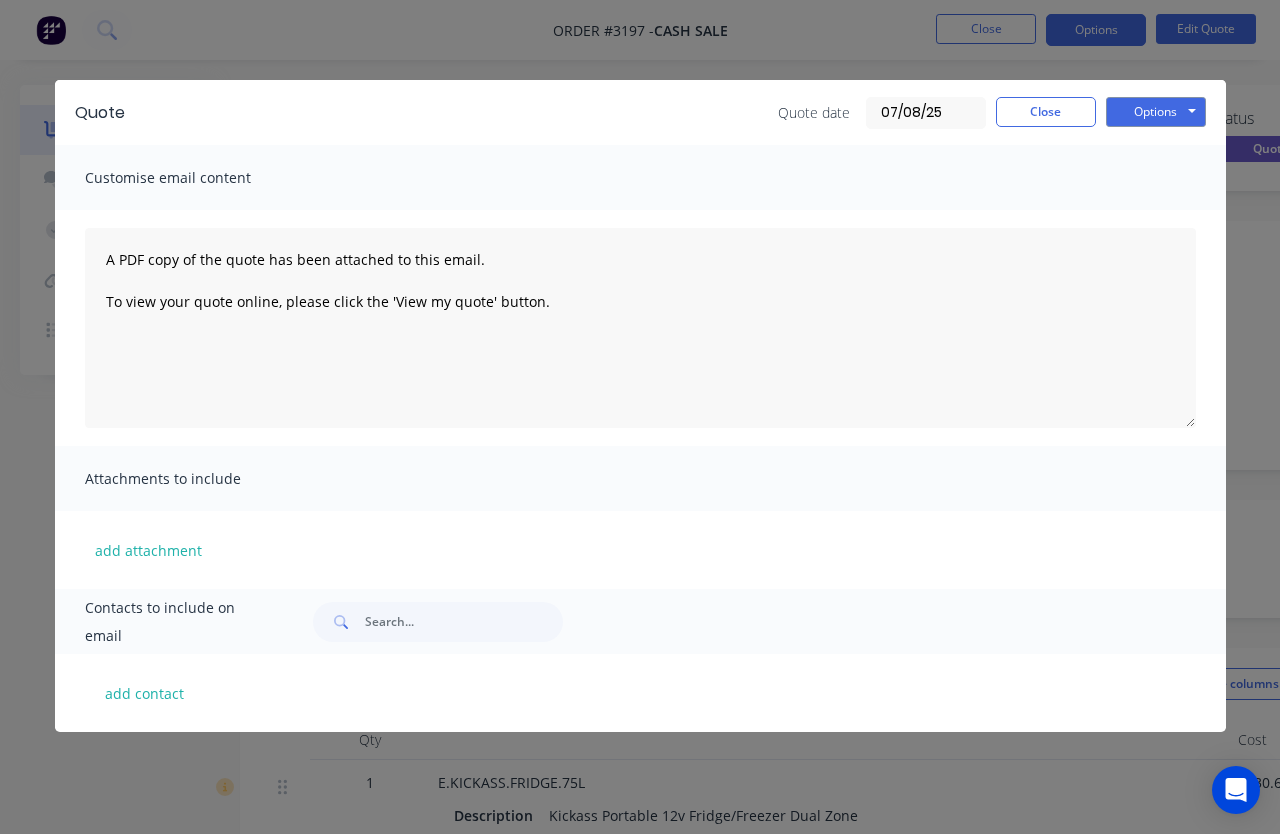 click on "Quote Quote date [DATE] Close Options Preview Print Email Customise email content A PDF copy of the quote has been attached to this email.
To view your quote online, please click the 'View my quote' button. Attachments to include add attachment Contacts to include on email add contact" at bounding box center (640, 417) 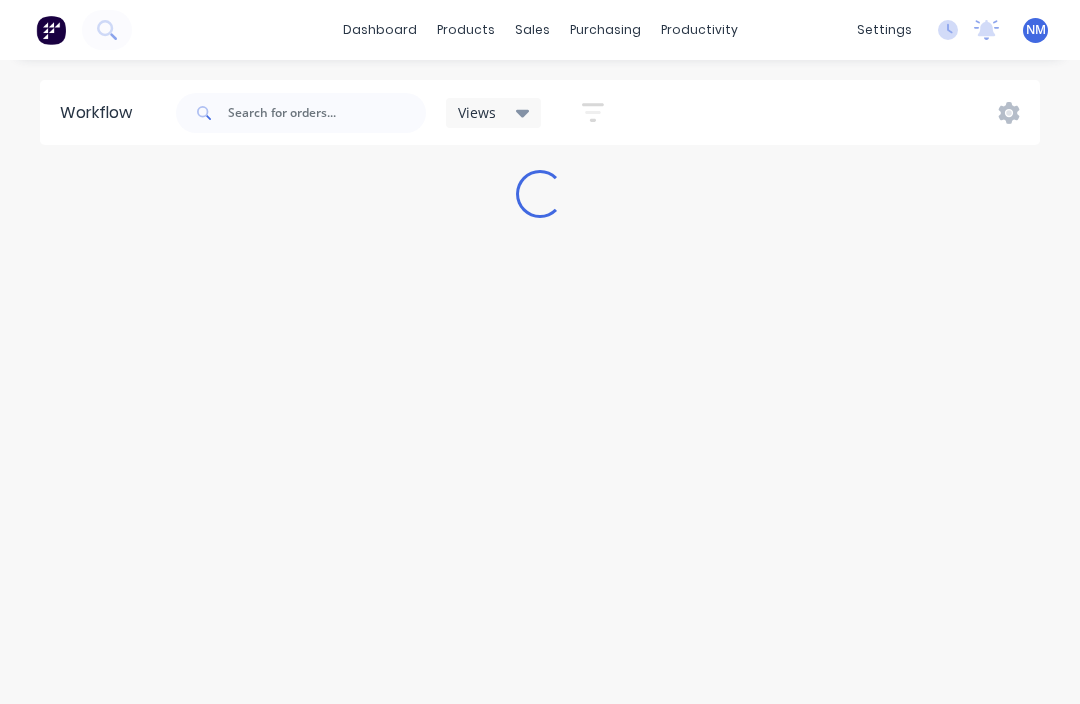 scroll, scrollTop: 26, scrollLeft: 0, axis: vertical 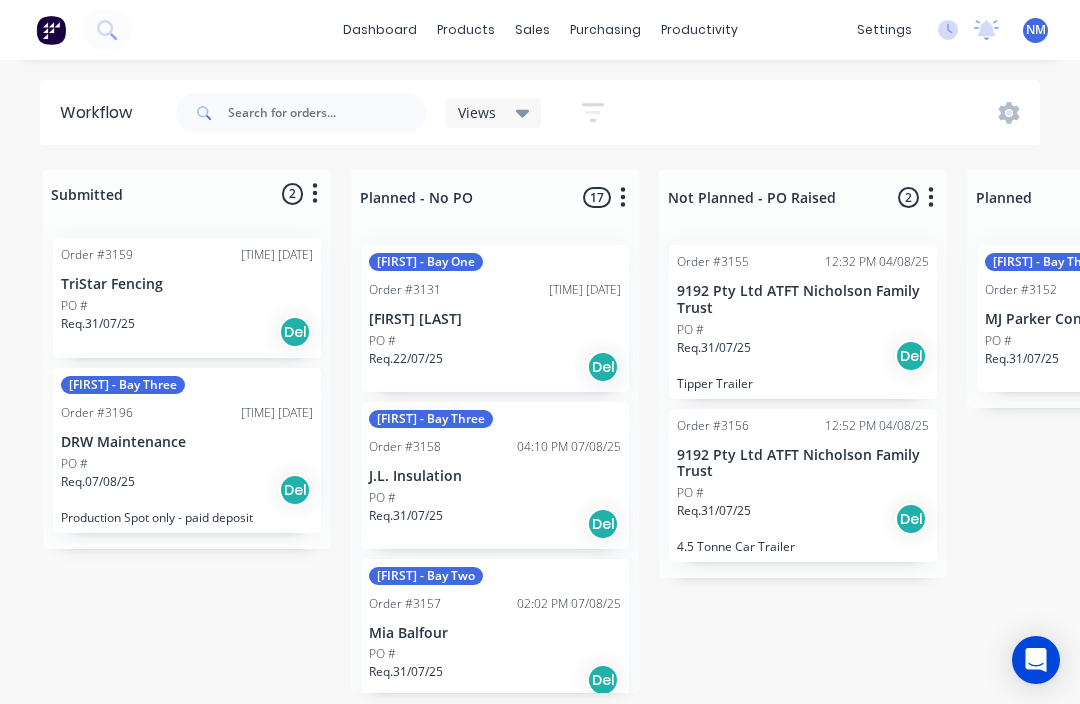 click on "sales" at bounding box center (532, 30) 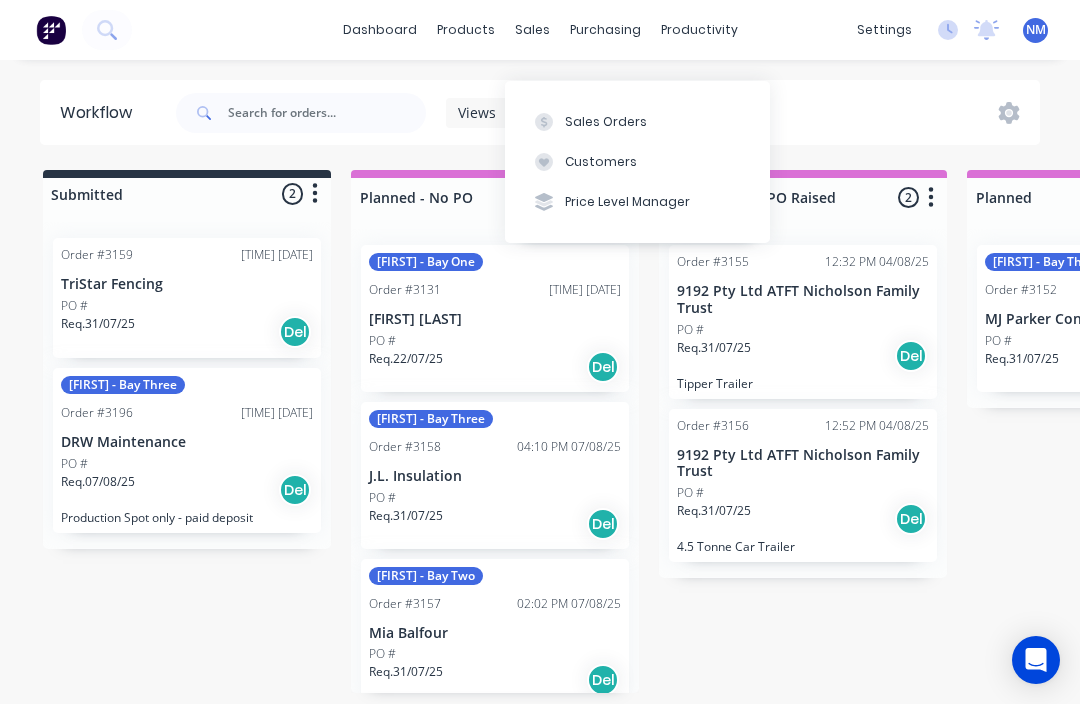 click on "Sales Orders" at bounding box center (606, 122) 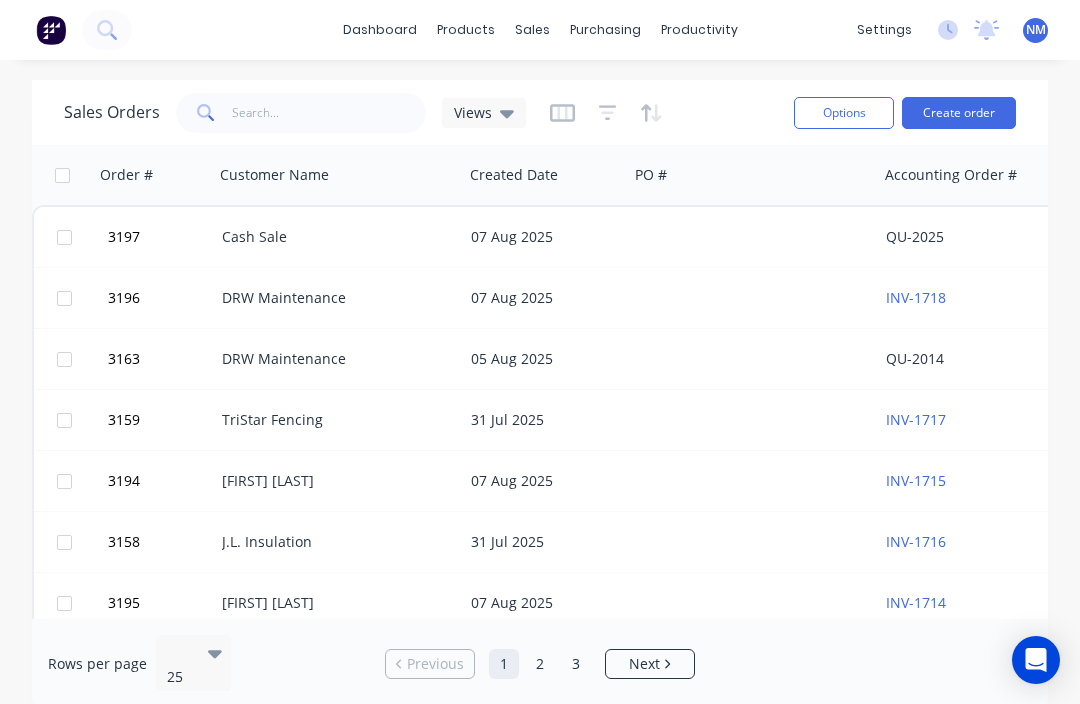 click at bounding box center [752, 237] 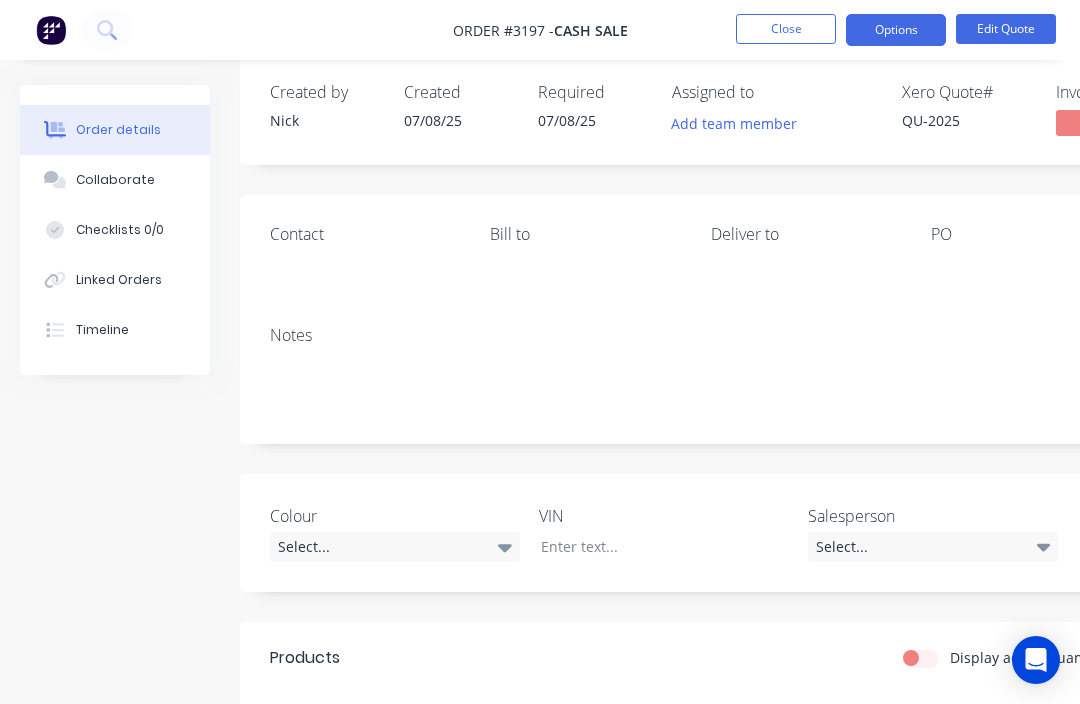 click on "Options" at bounding box center [896, 30] 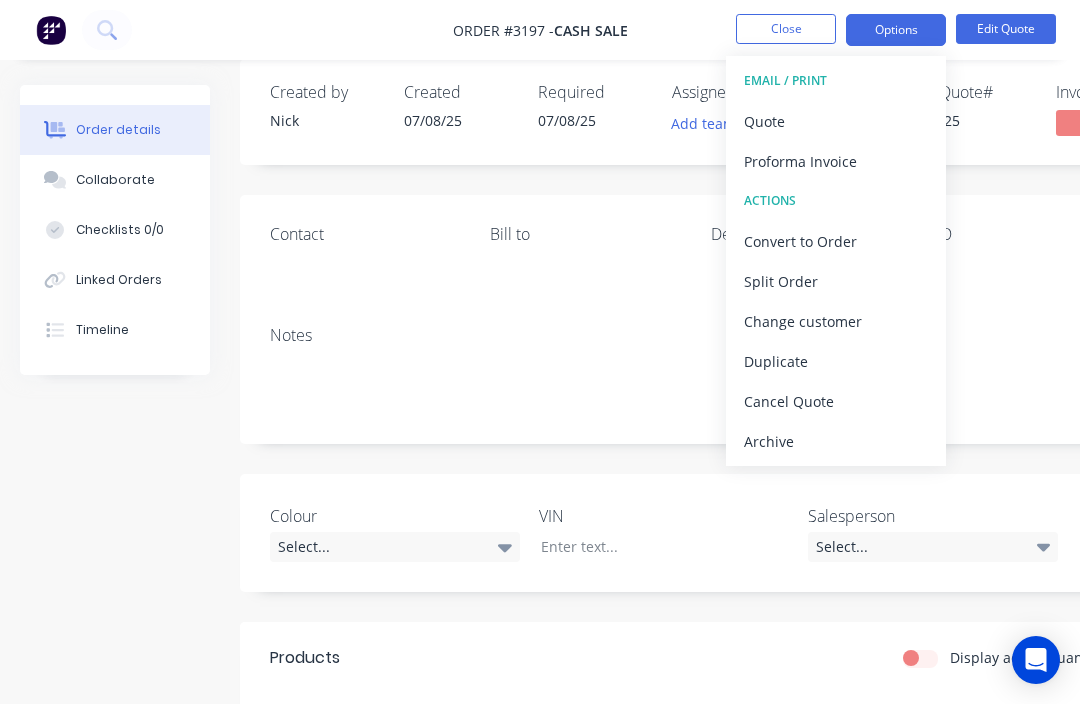 click on "Quote" at bounding box center (836, 121) 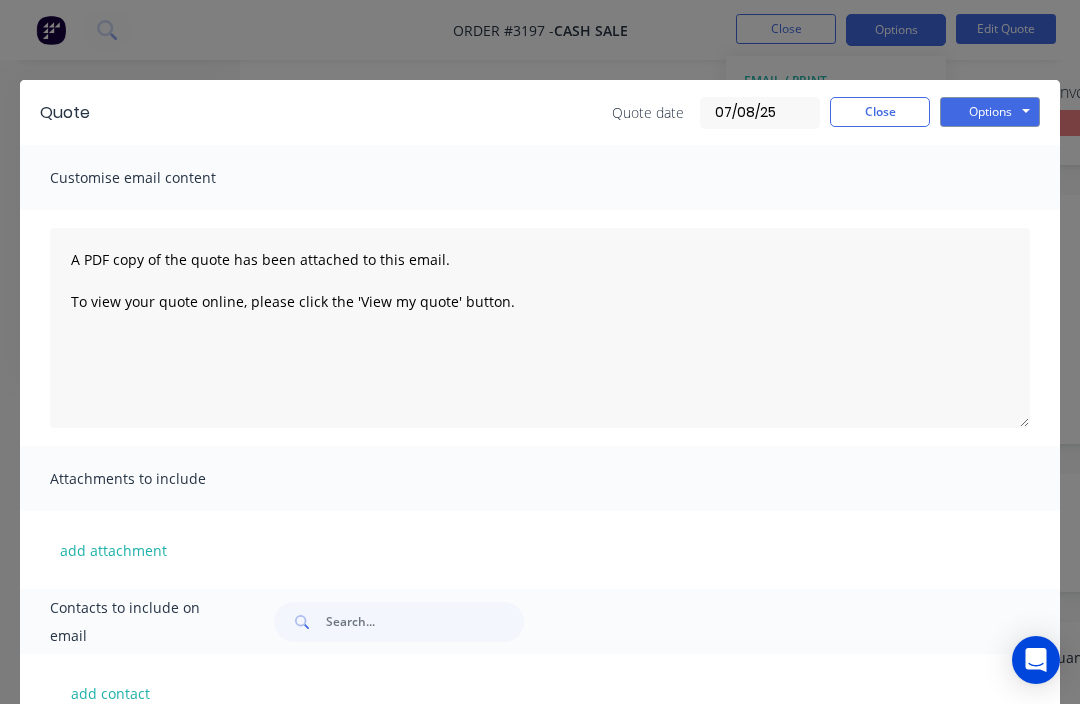 click on "Options" at bounding box center [990, 112] 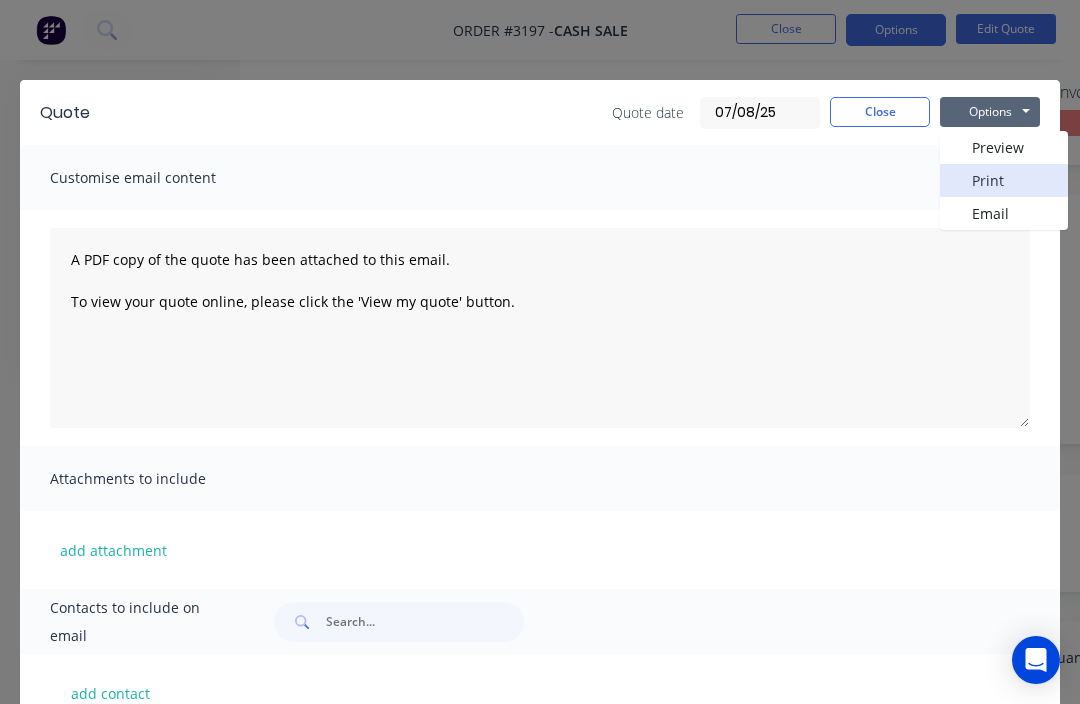 click on "Print" at bounding box center (1004, 180) 